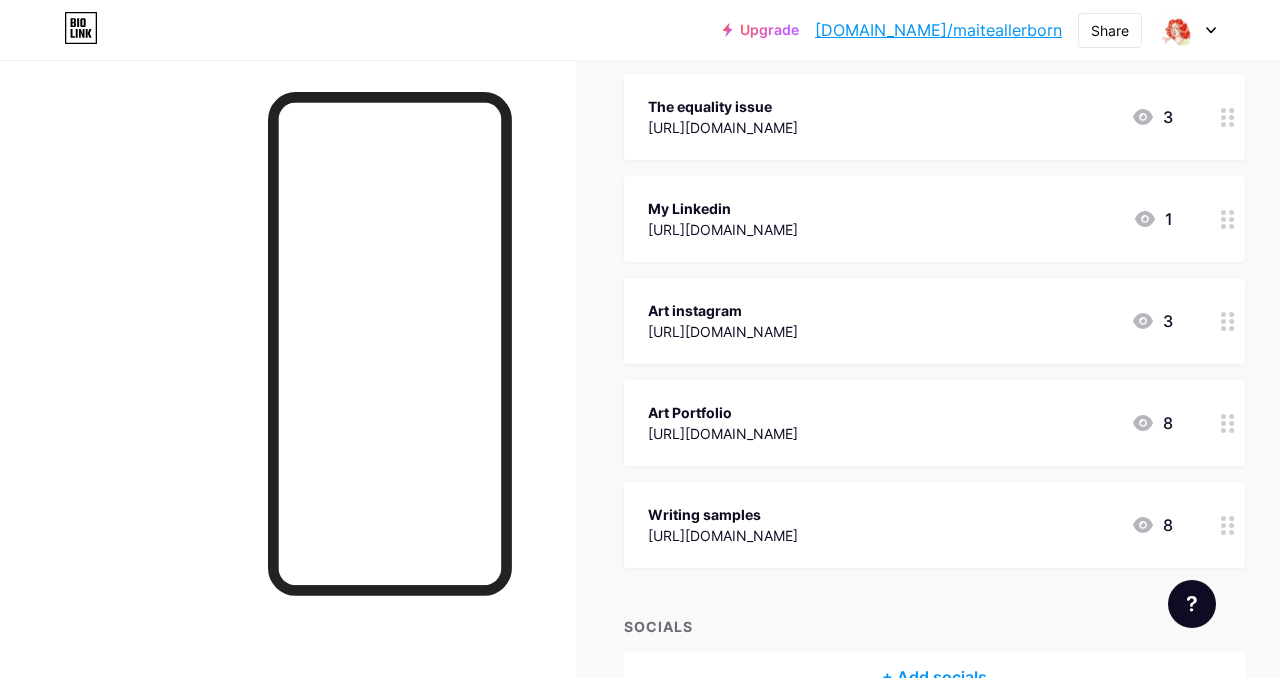 scroll, scrollTop: 363, scrollLeft: 0, axis: vertical 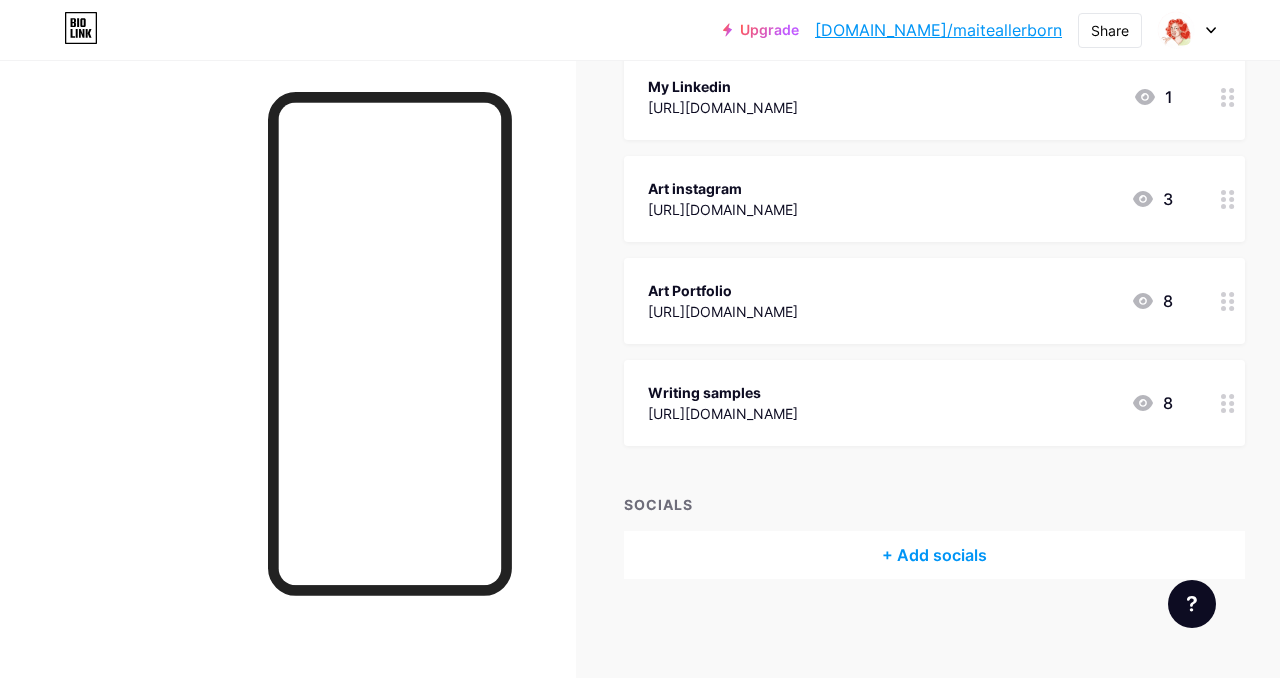 click on "+ Add socials" at bounding box center (934, 555) 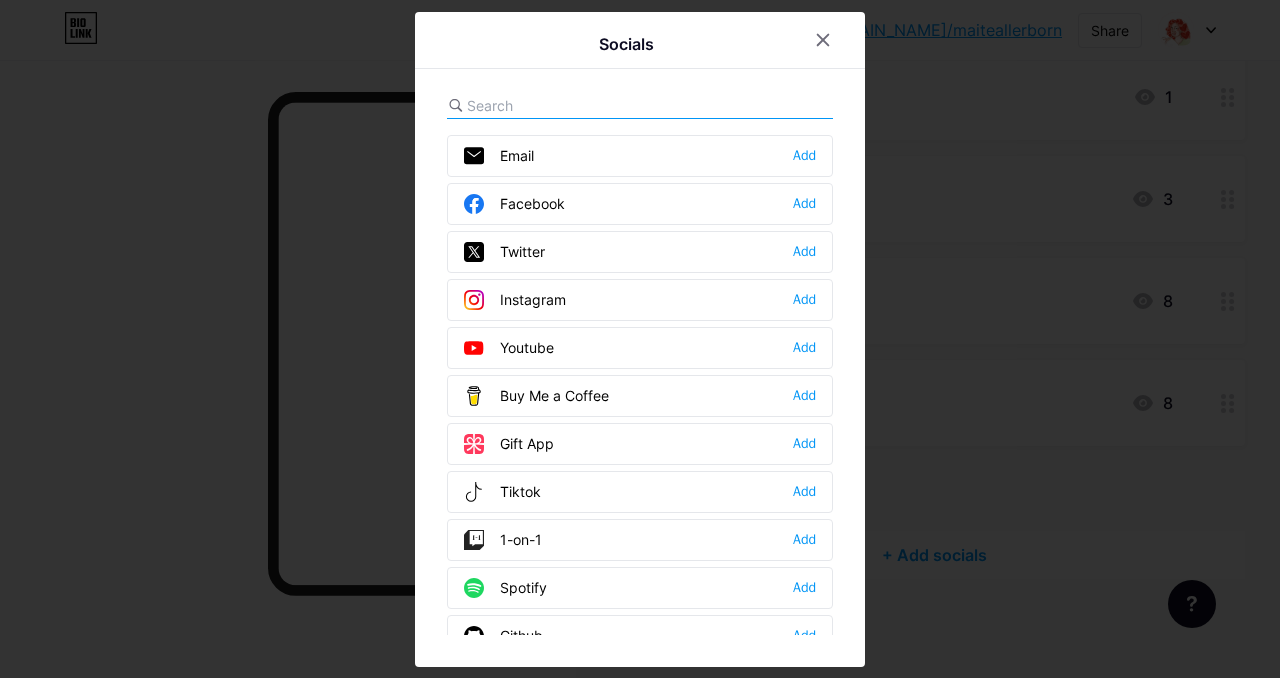 click at bounding box center (577, 105) 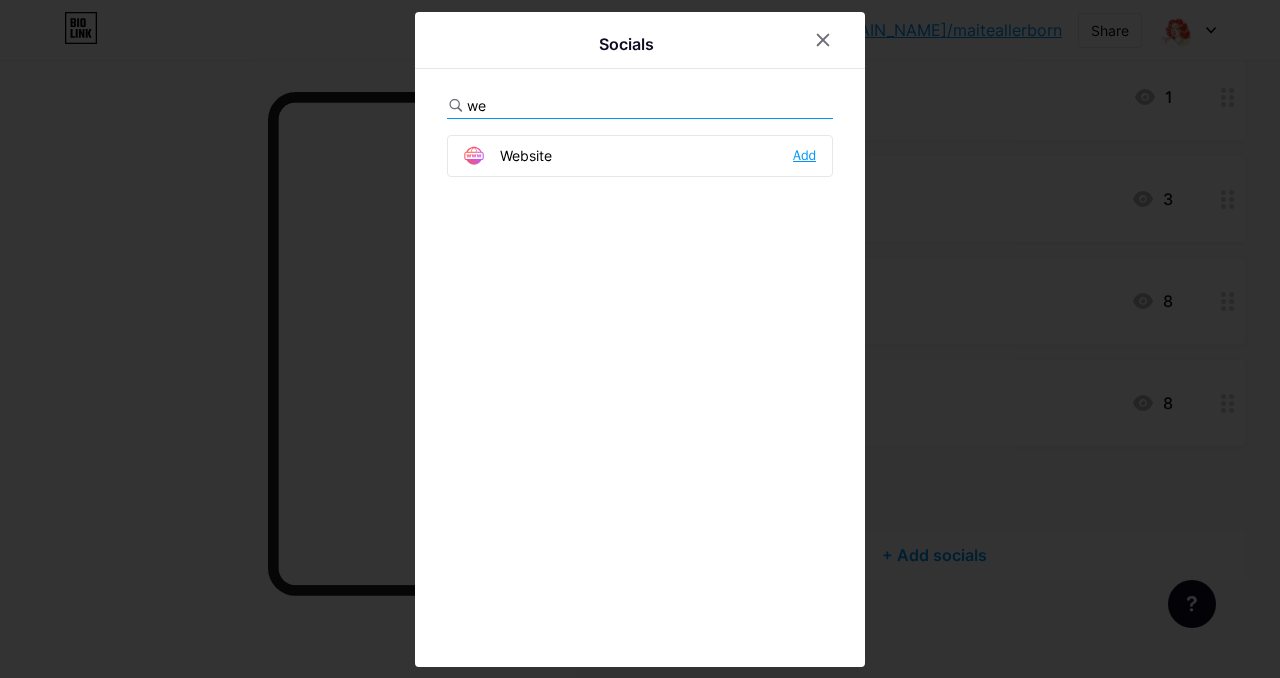 type on "we" 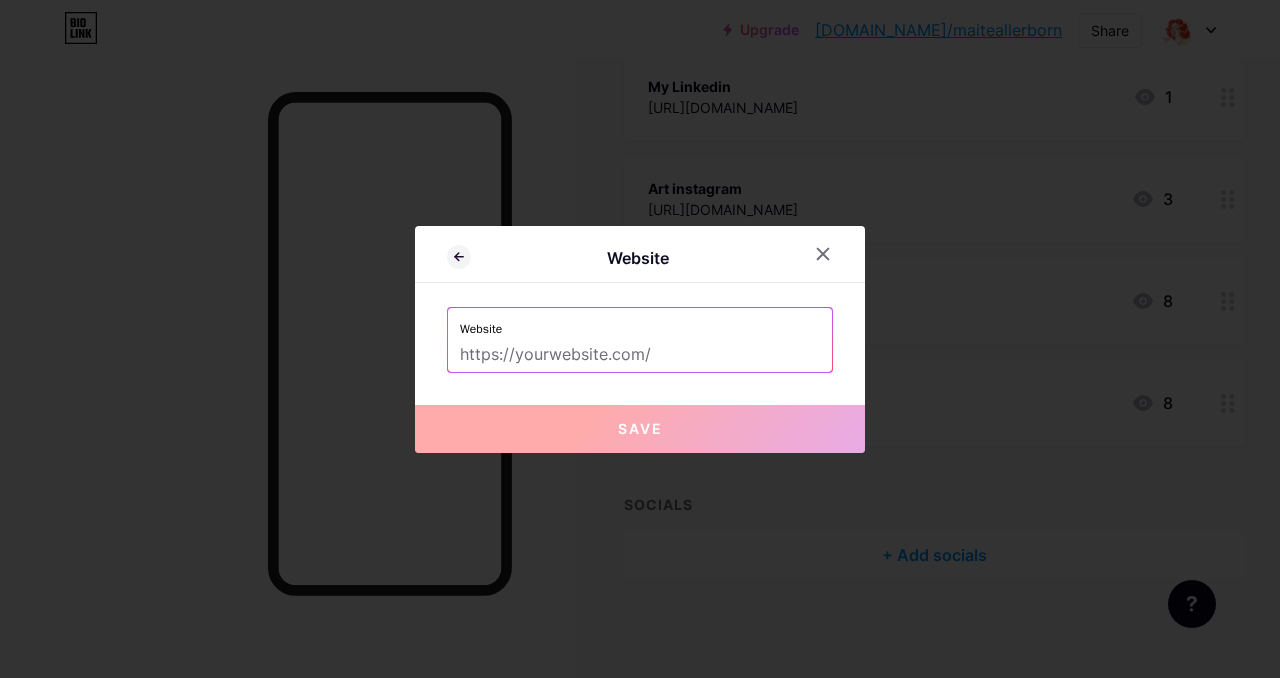 click at bounding box center [640, 355] 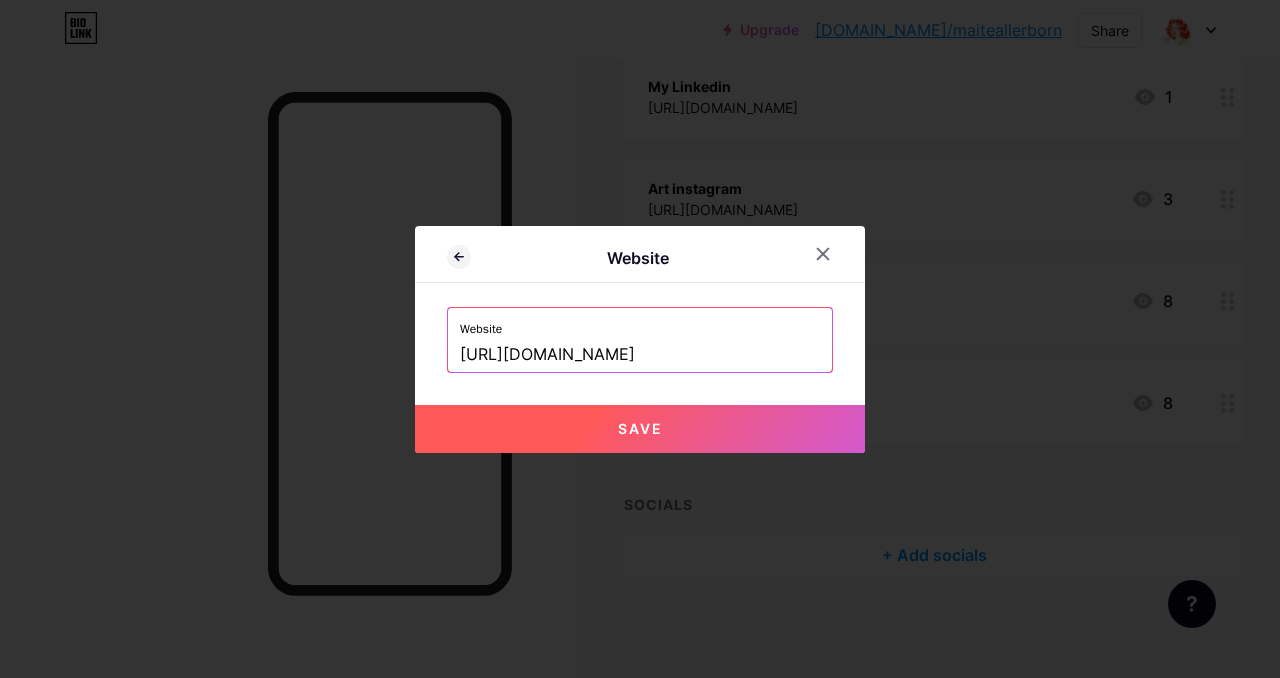 type on "[URL][DOMAIN_NAME]" 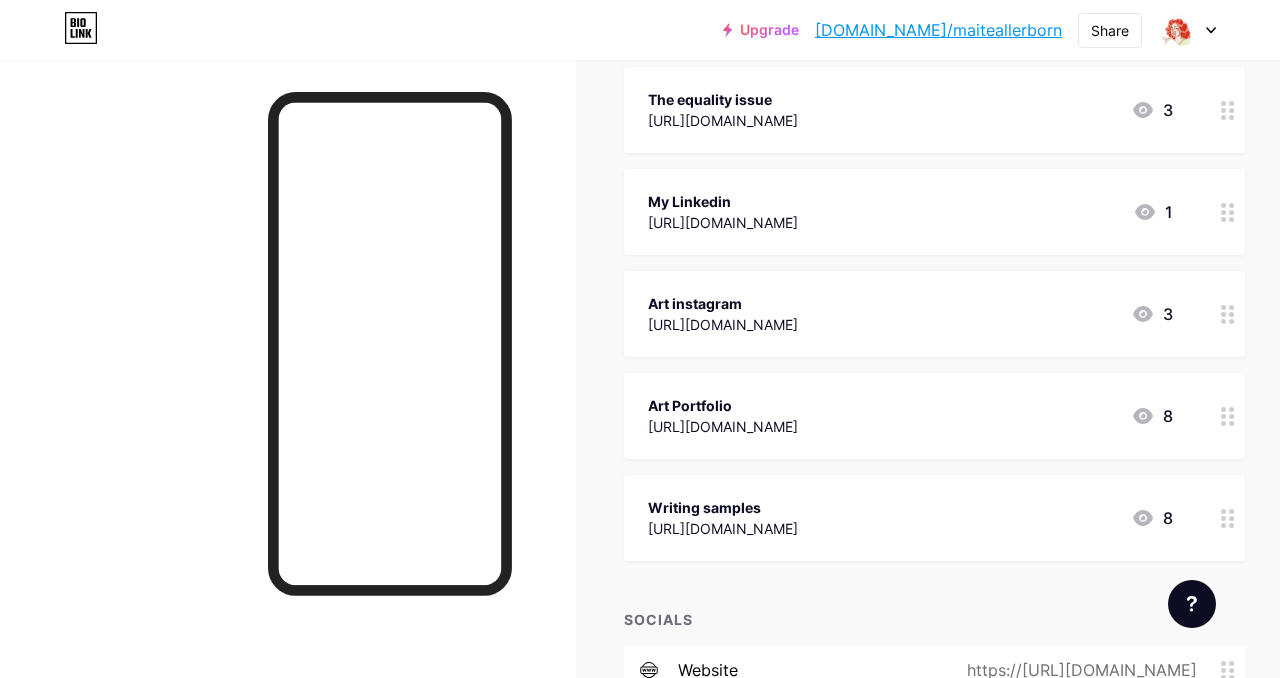 scroll, scrollTop: 423, scrollLeft: 0, axis: vertical 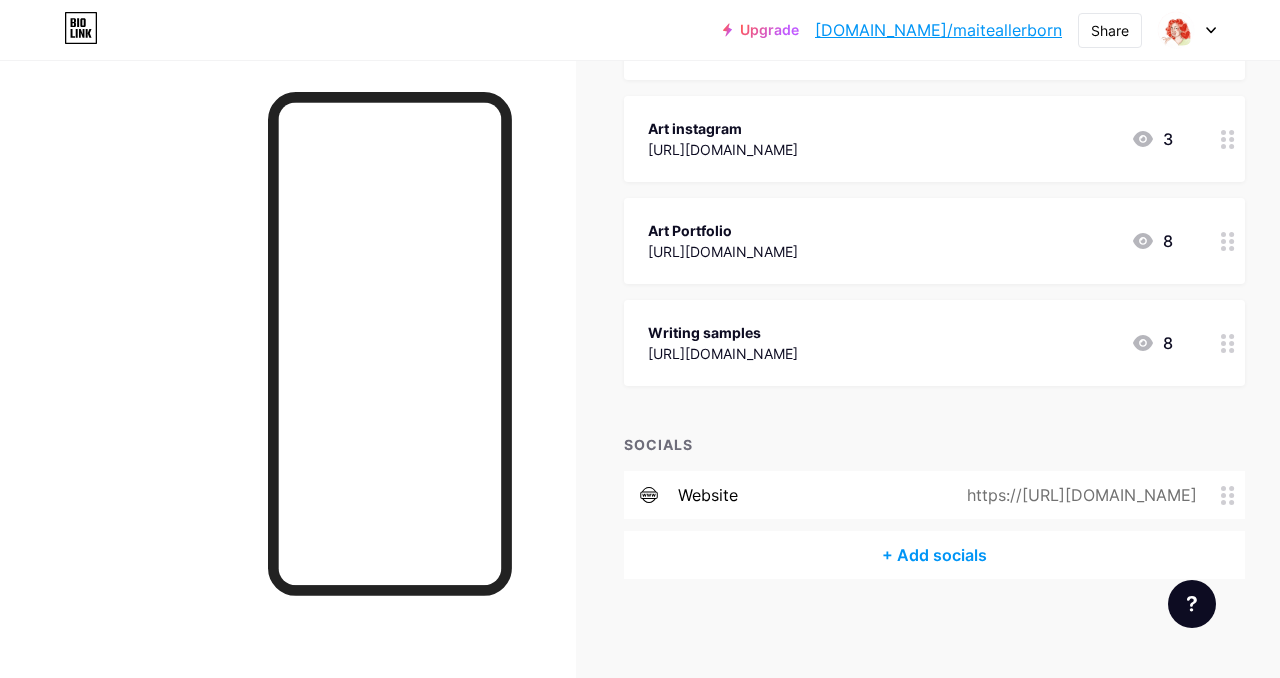 click on "+ Add socials" at bounding box center [934, 555] 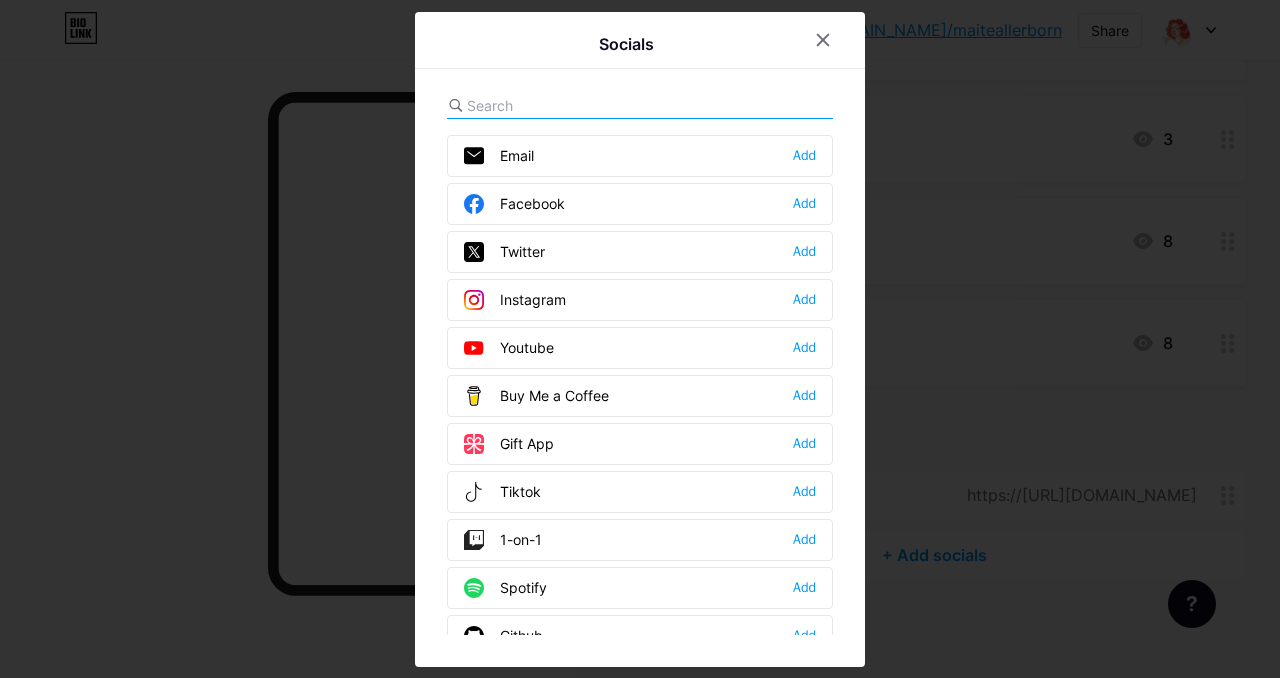 click at bounding box center [577, 105] 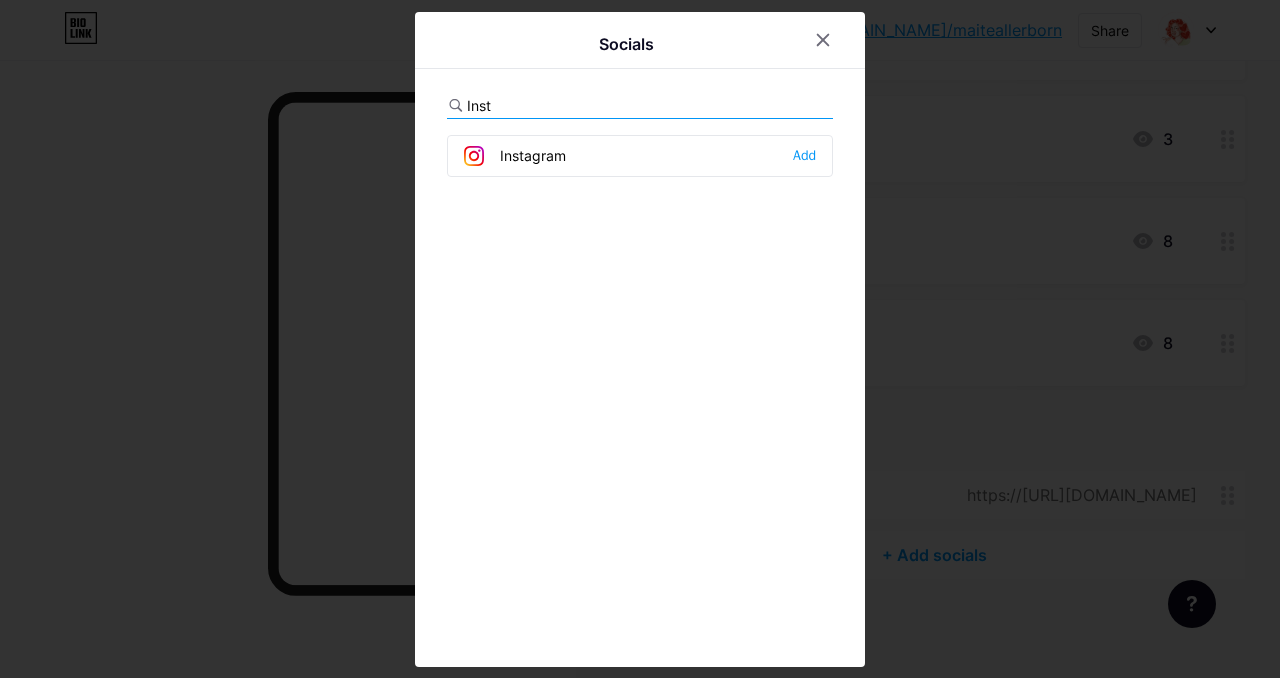 type on "Inst" 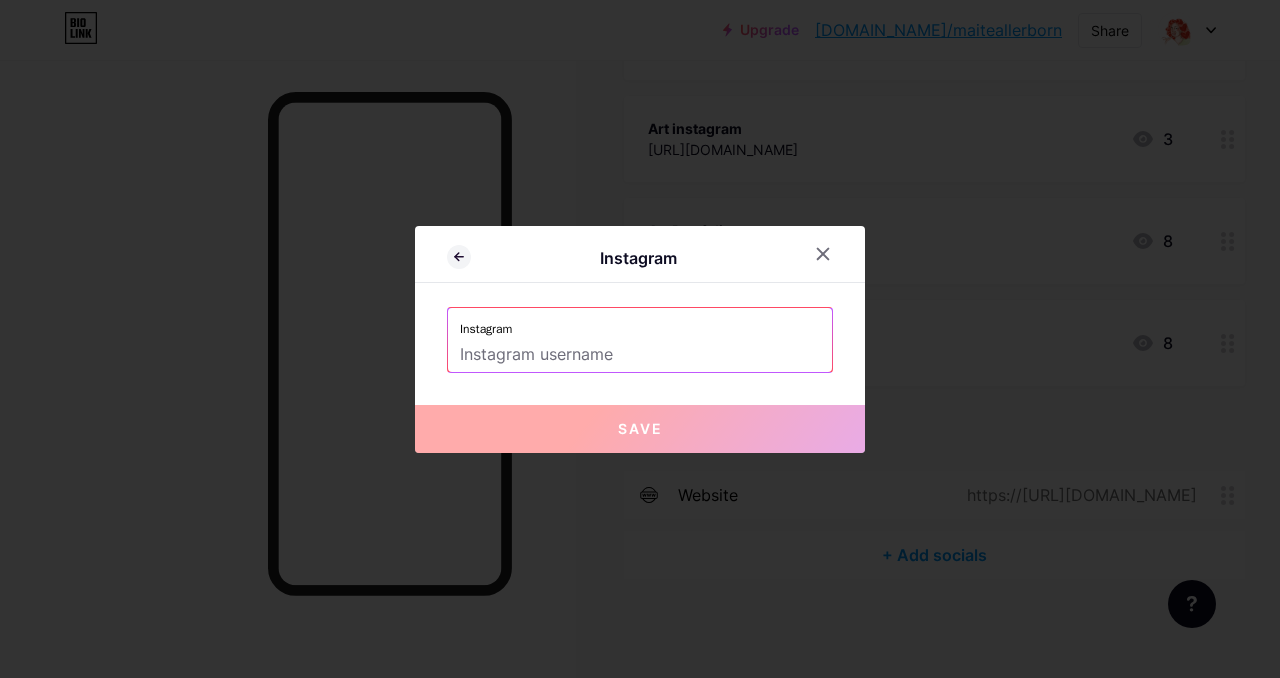 click at bounding box center [640, 355] 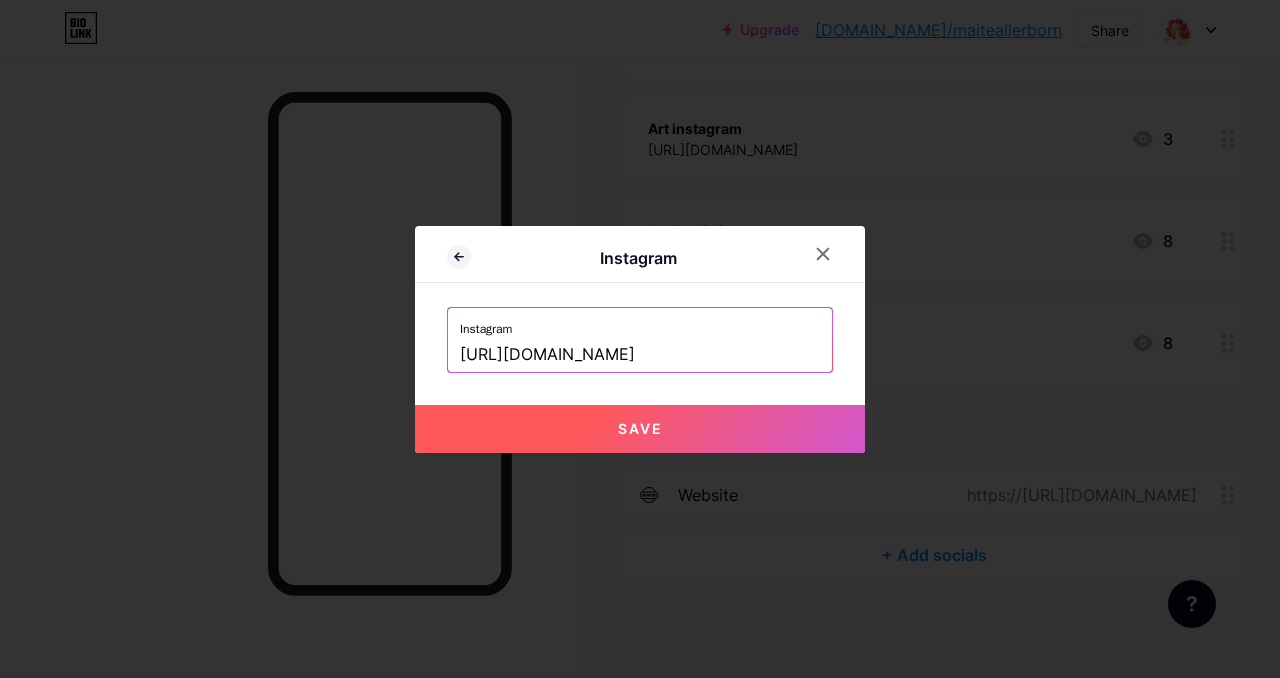 click on "Save" at bounding box center (640, 429) 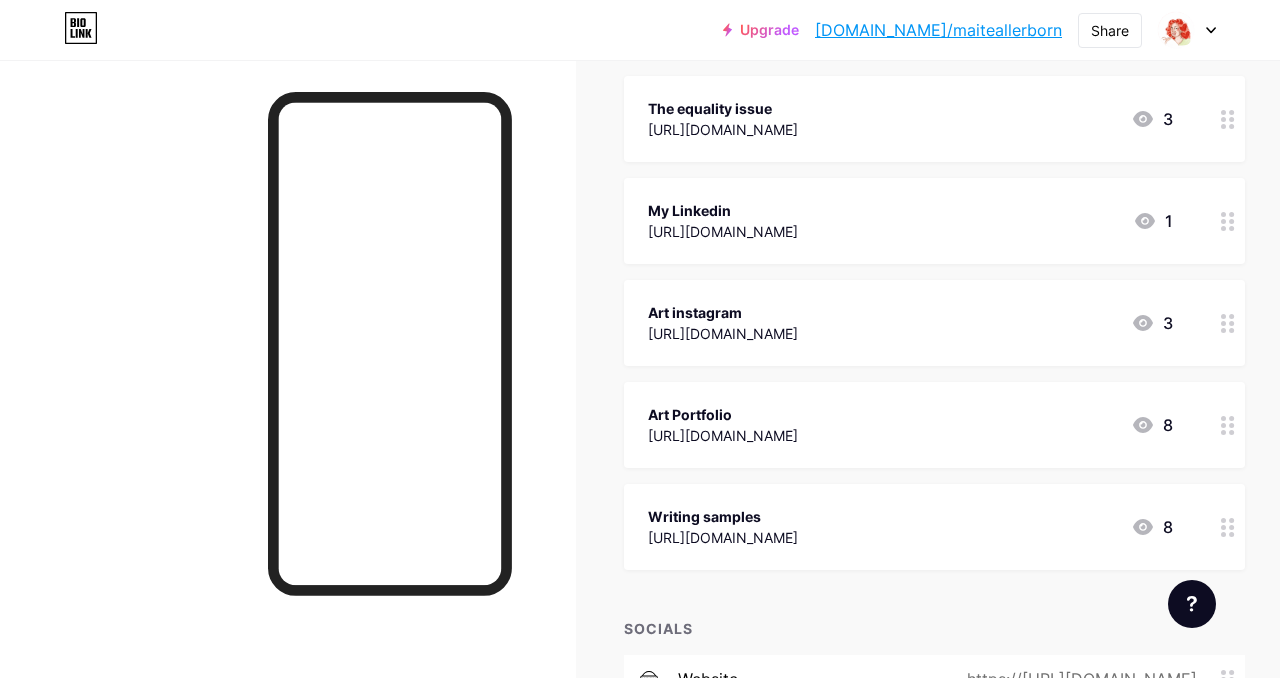 scroll, scrollTop: 238, scrollLeft: 0, axis: vertical 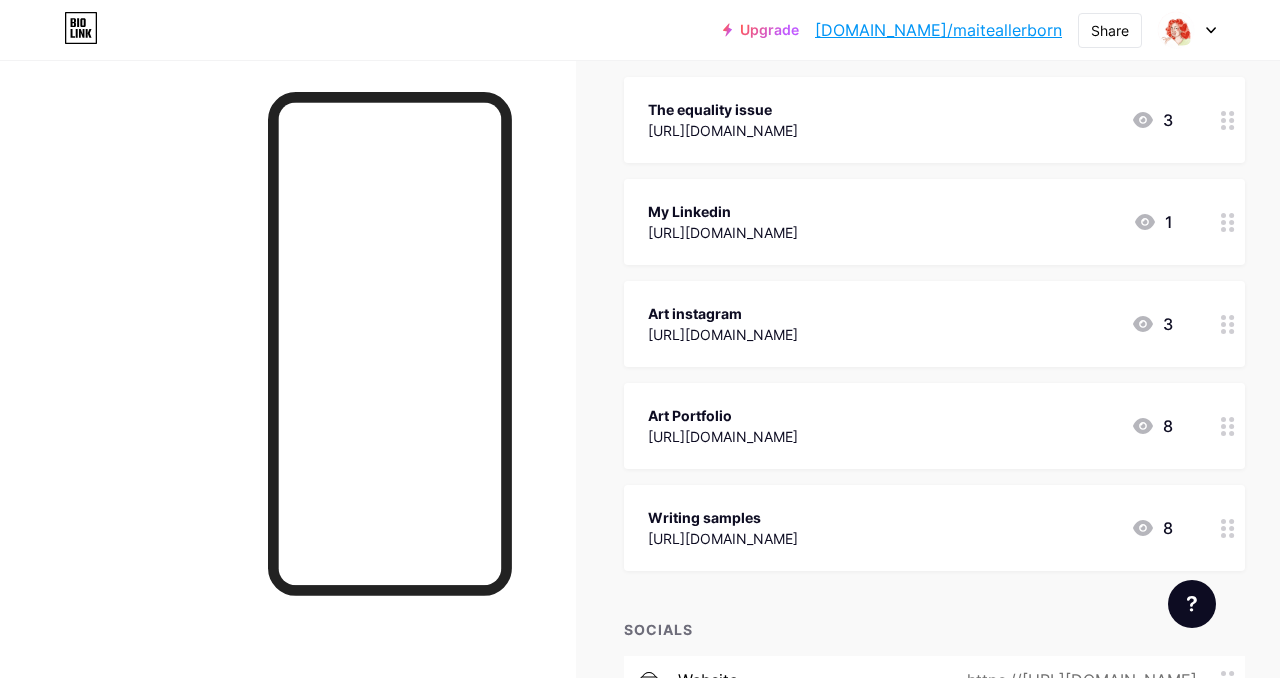 click 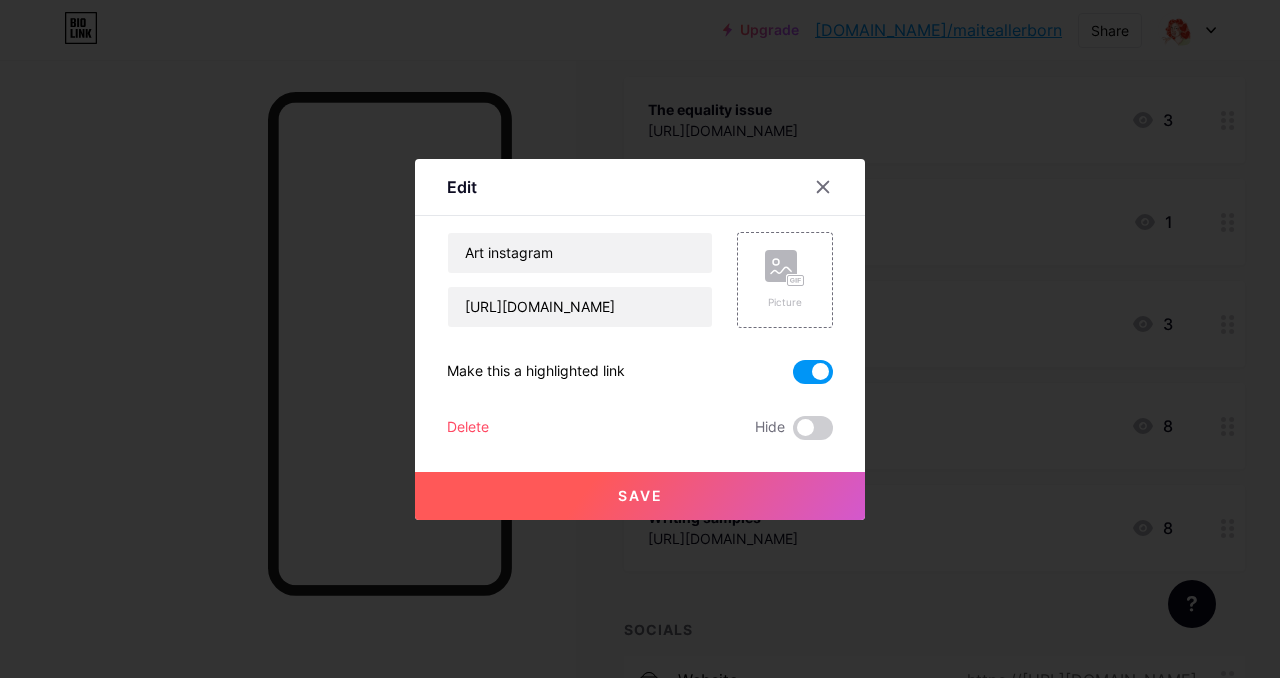 click on "Delete" at bounding box center [468, 428] 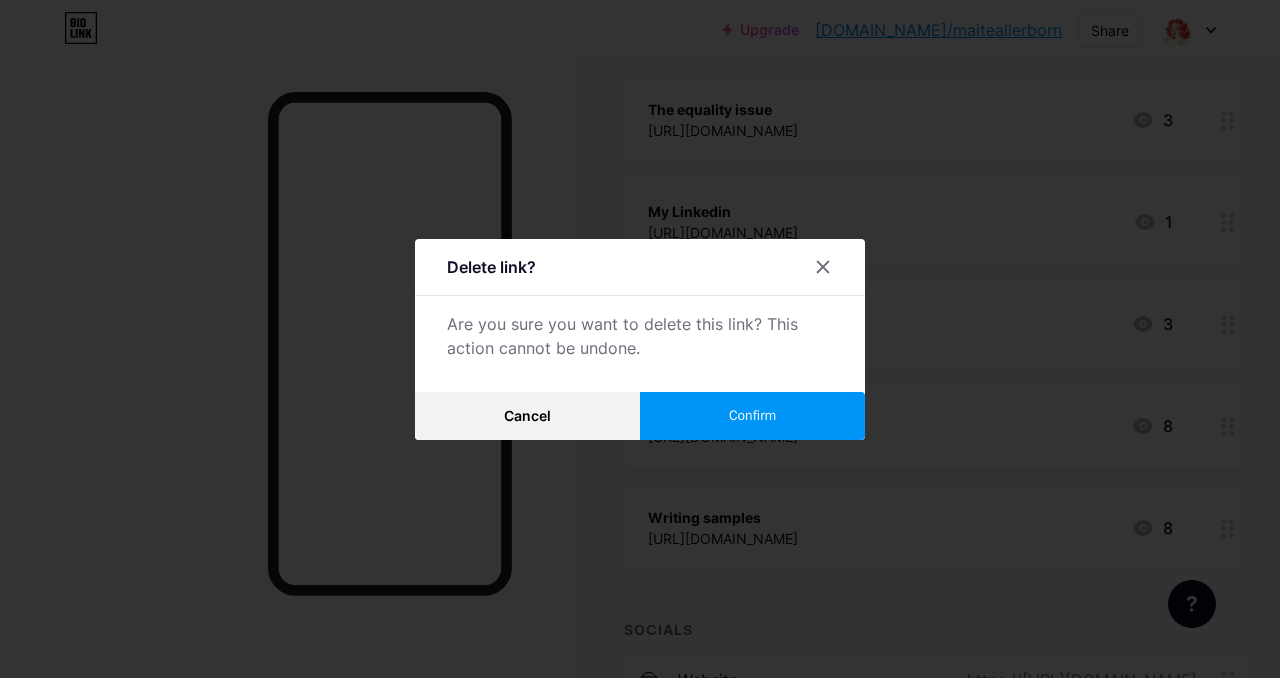 click on "Confirm" at bounding box center [752, 416] 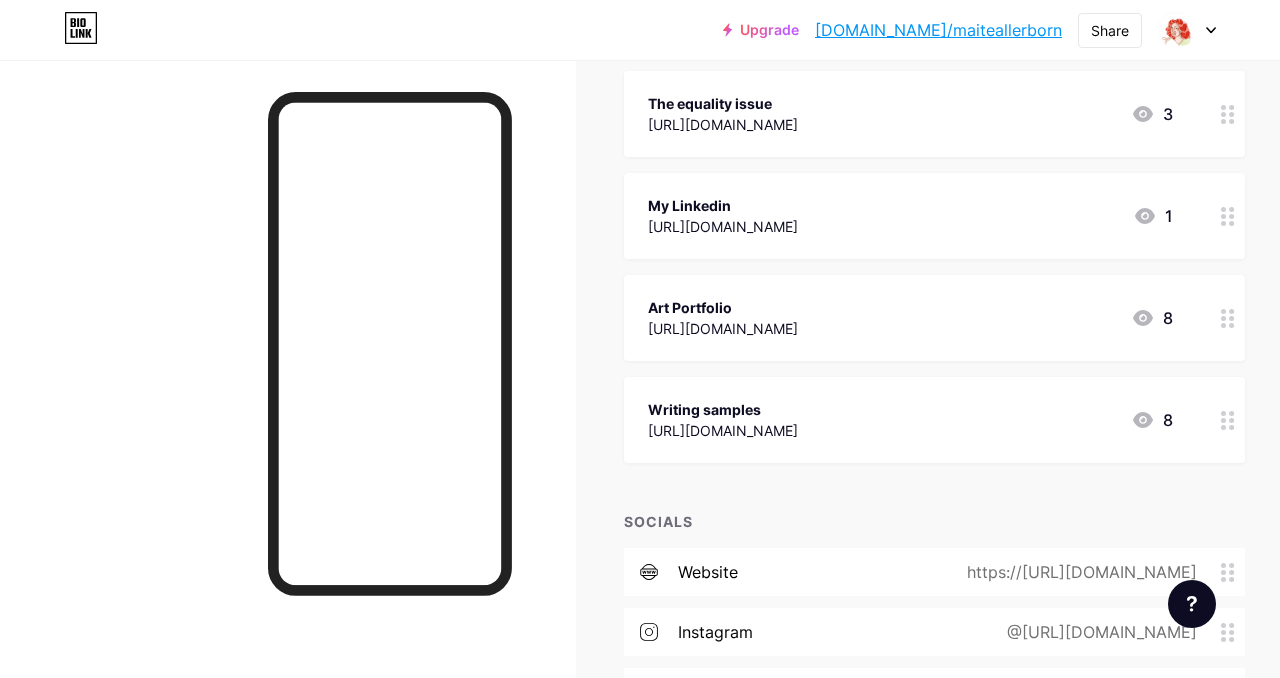 scroll, scrollTop: 246, scrollLeft: 0, axis: vertical 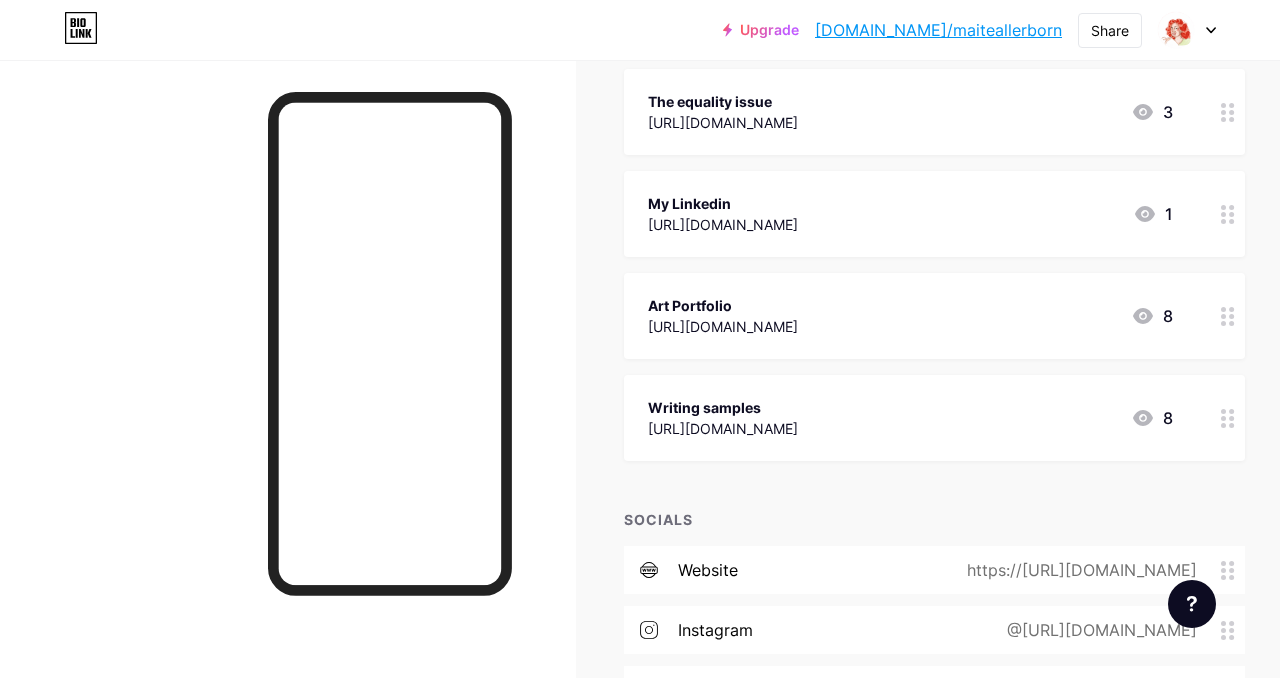 click 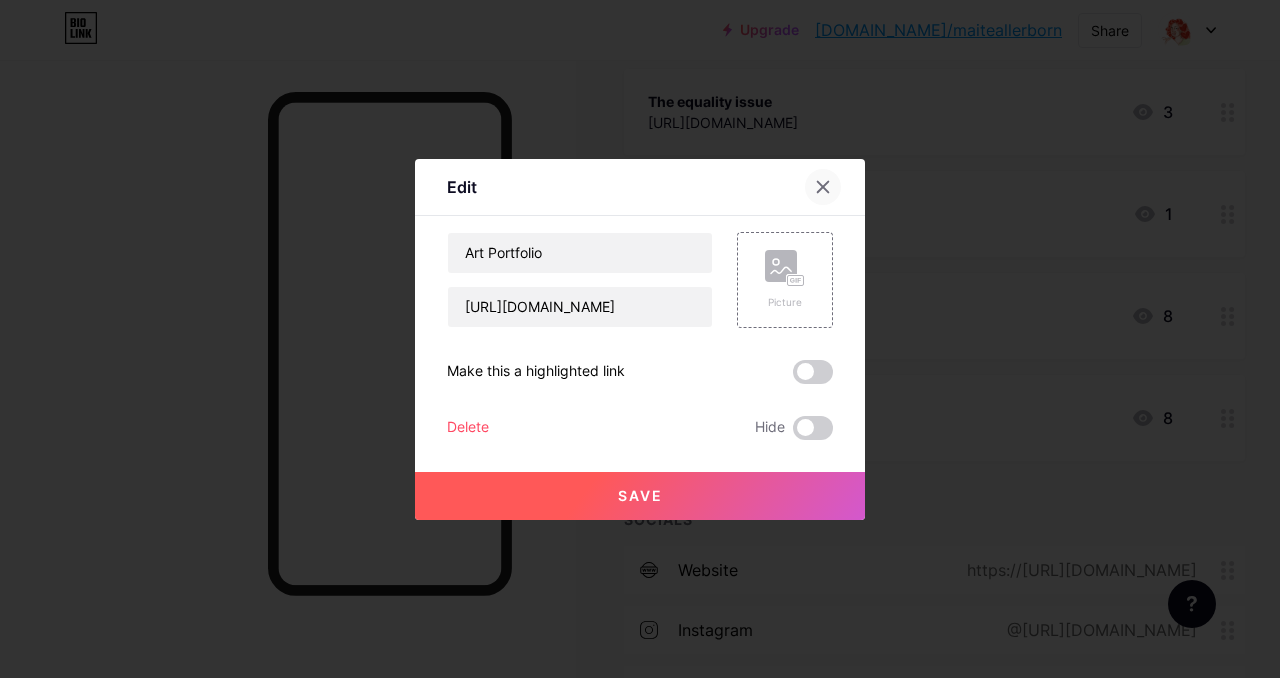 click 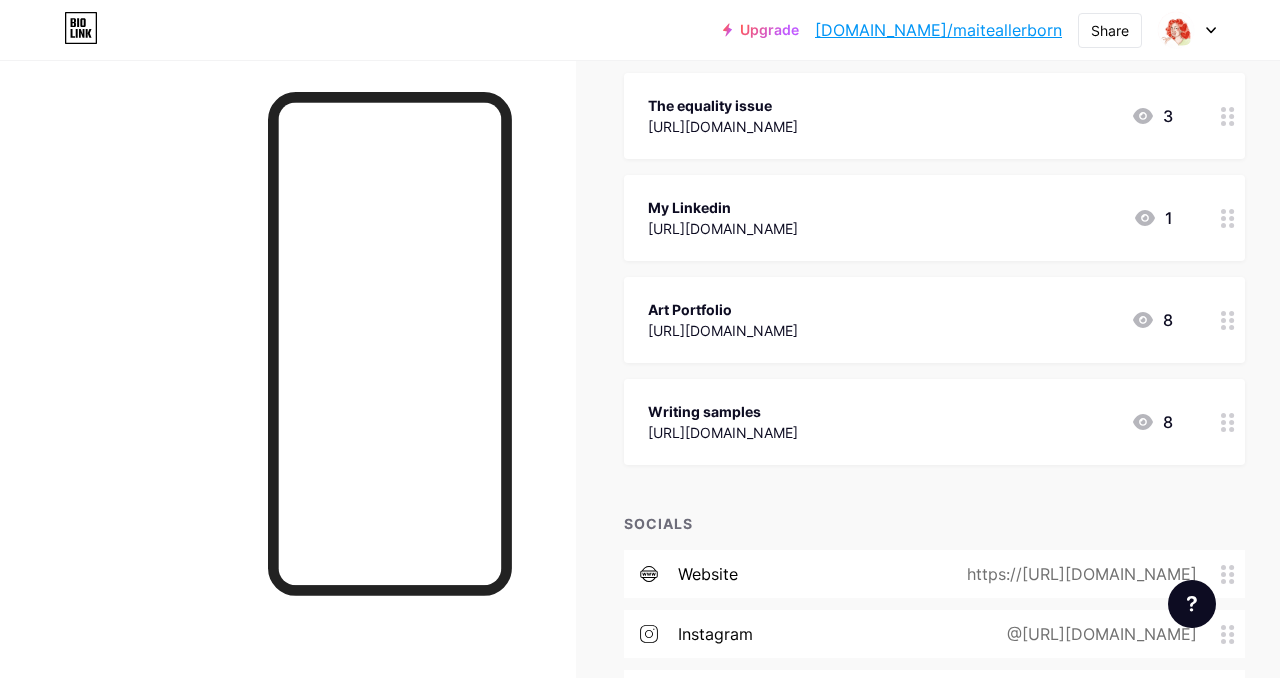 scroll, scrollTop: 238, scrollLeft: 0, axis: vertical 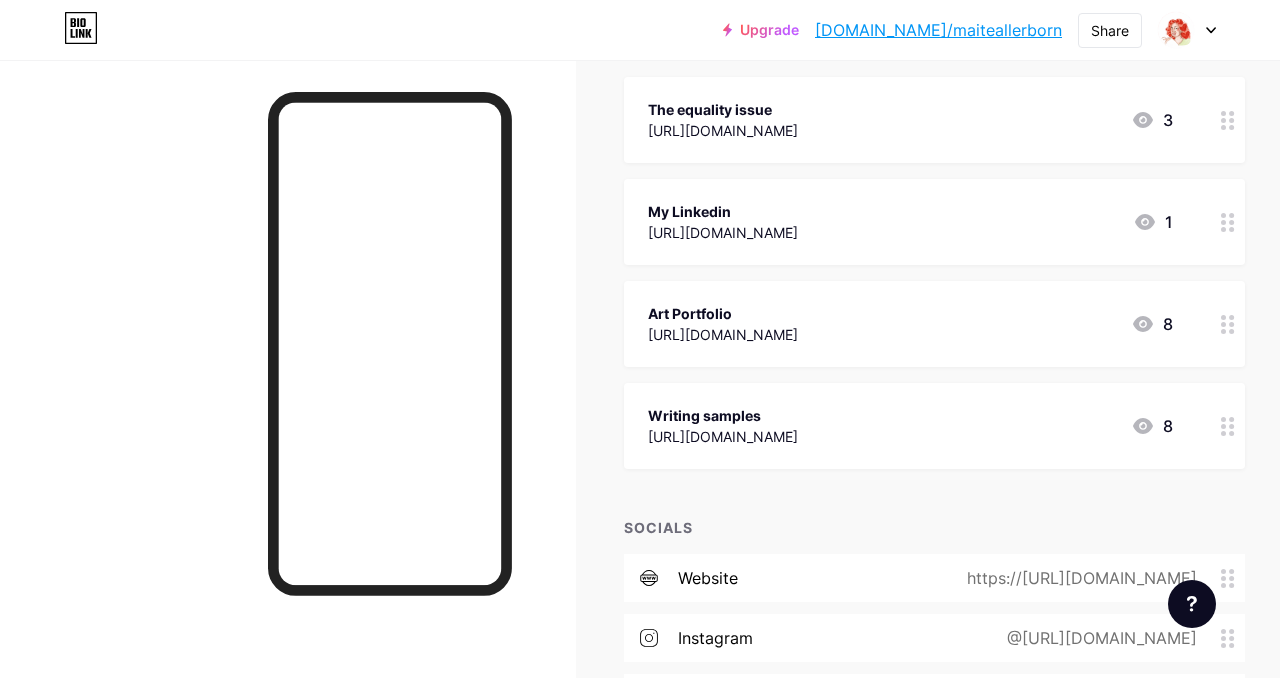 click on "[URL][DOMAIN_NAME]" at bounding box center (723, 334) 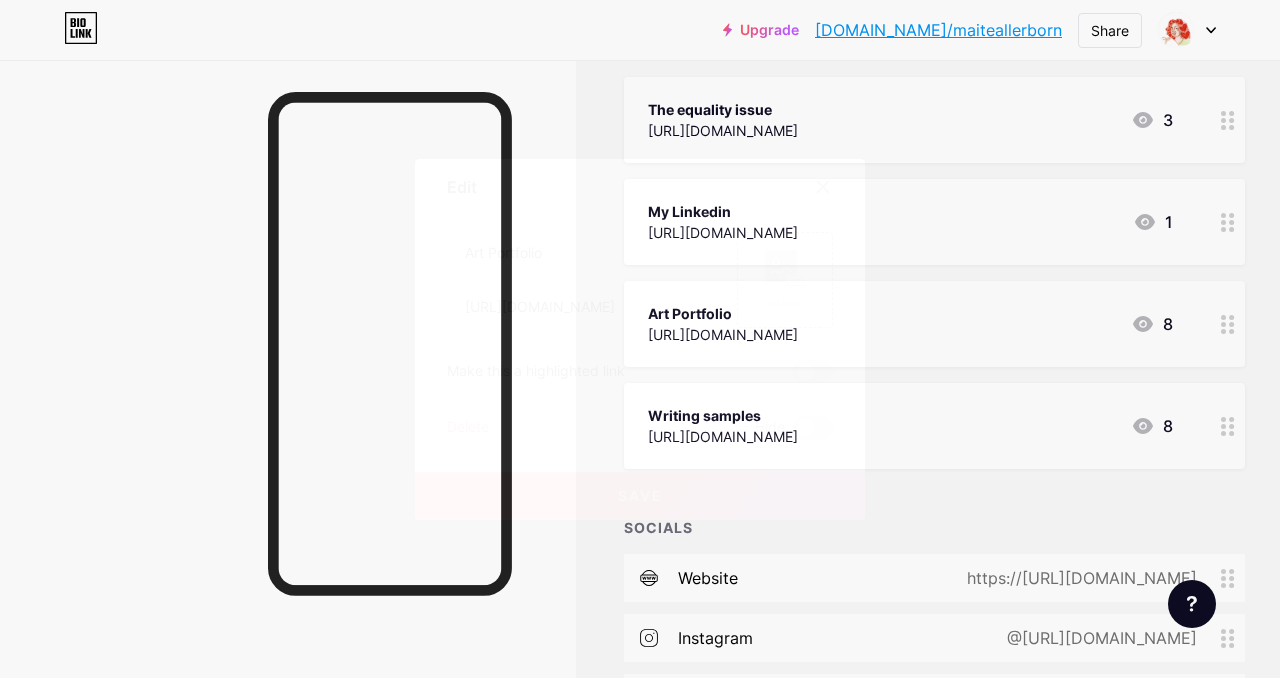 click 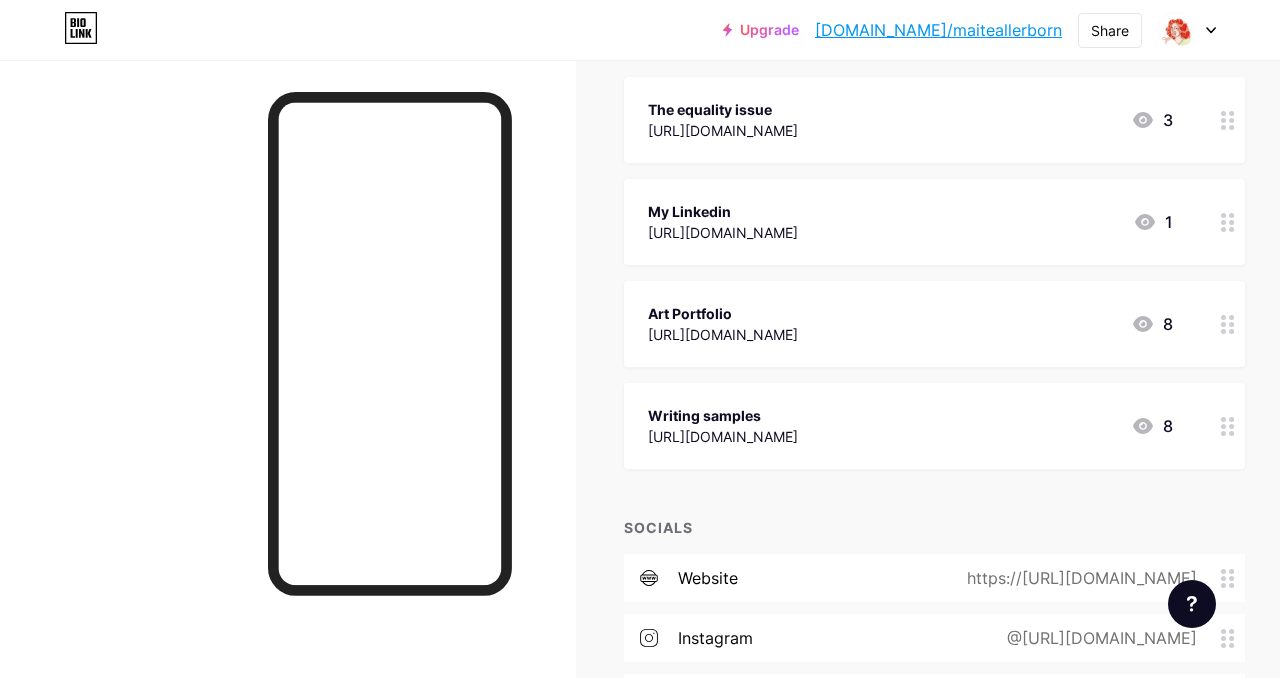 click on "[DOMAIN_NAME]/maiteallerborn" at bounding box center (938, 30) 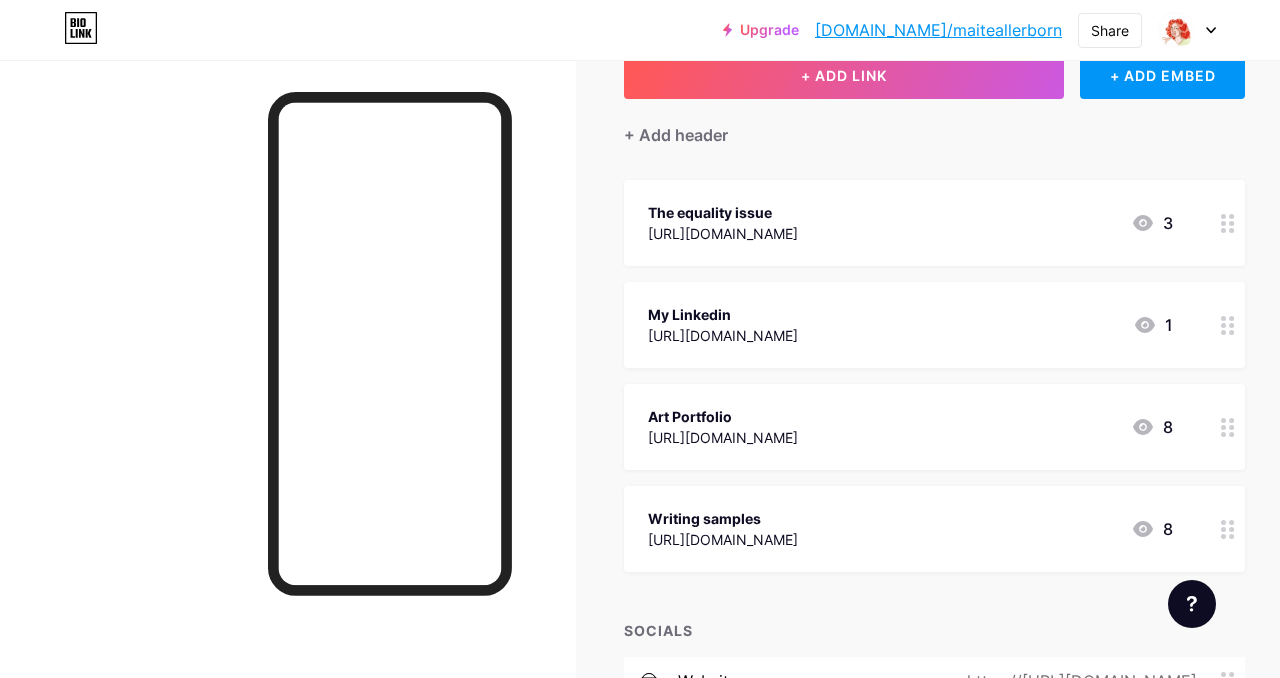 scroll, scrollTop: 0, scrollLeft: 0, axis: both 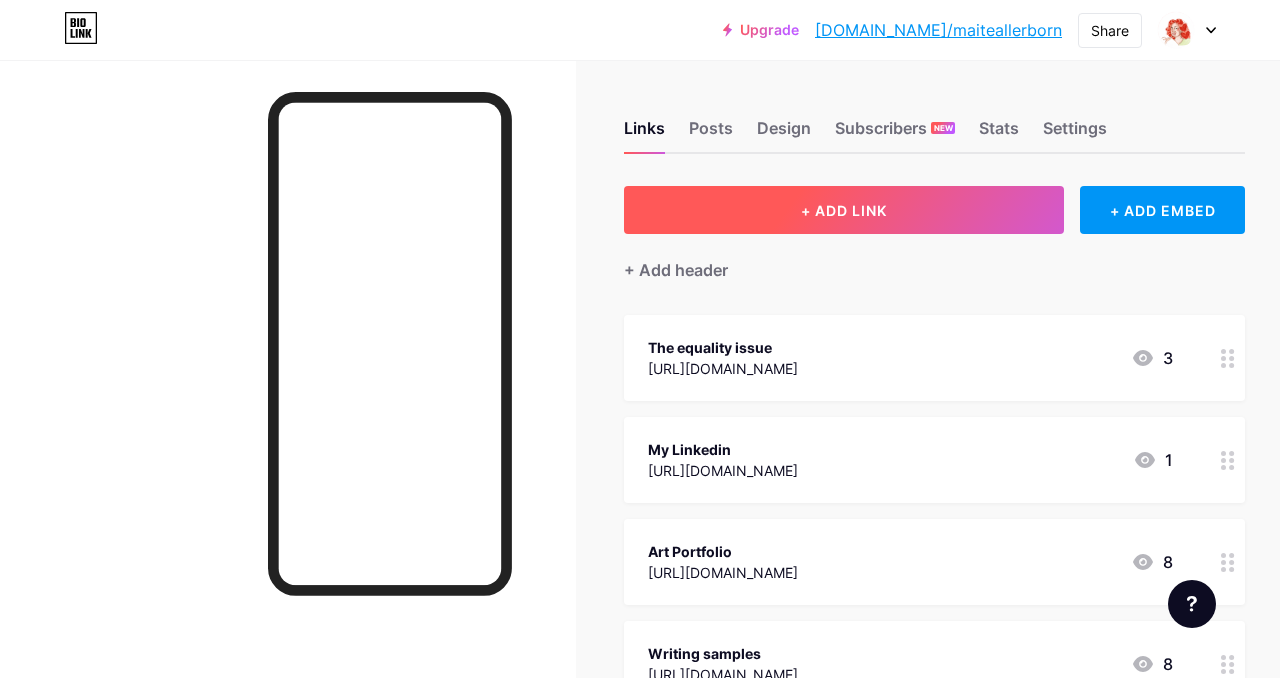 click on "+ ADD LINK" at bounding box center [844, 210] 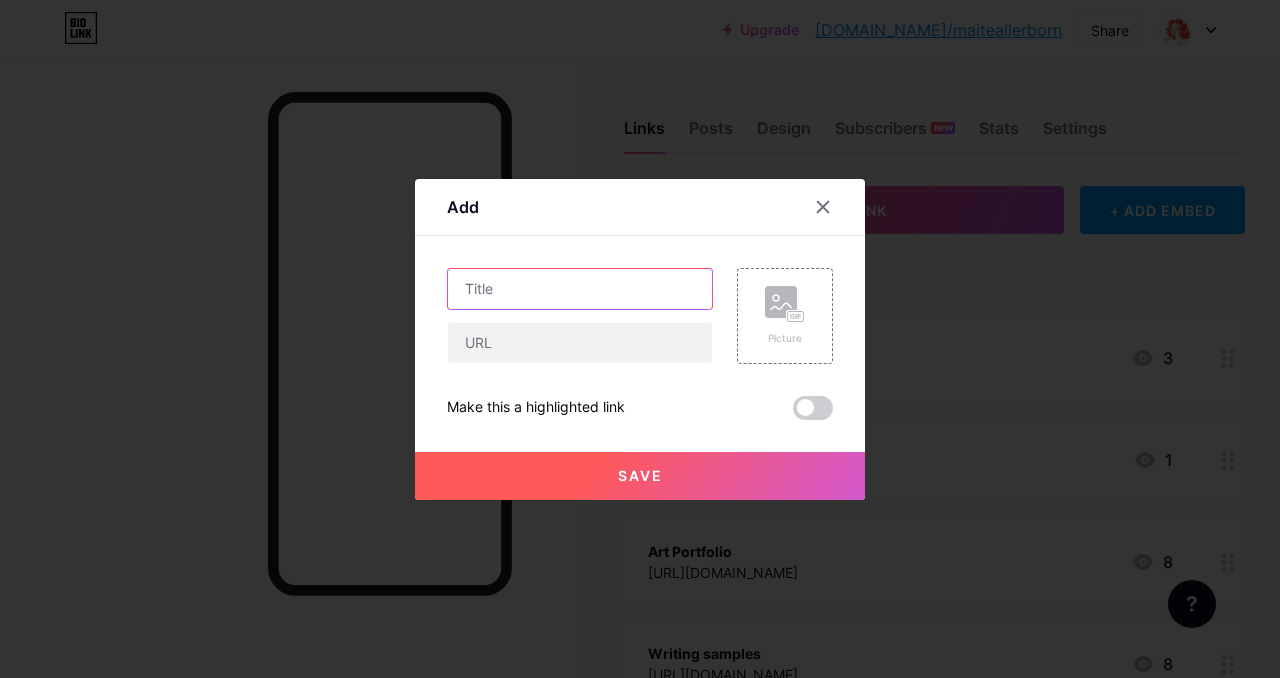 click at bounding box center (580, 289) 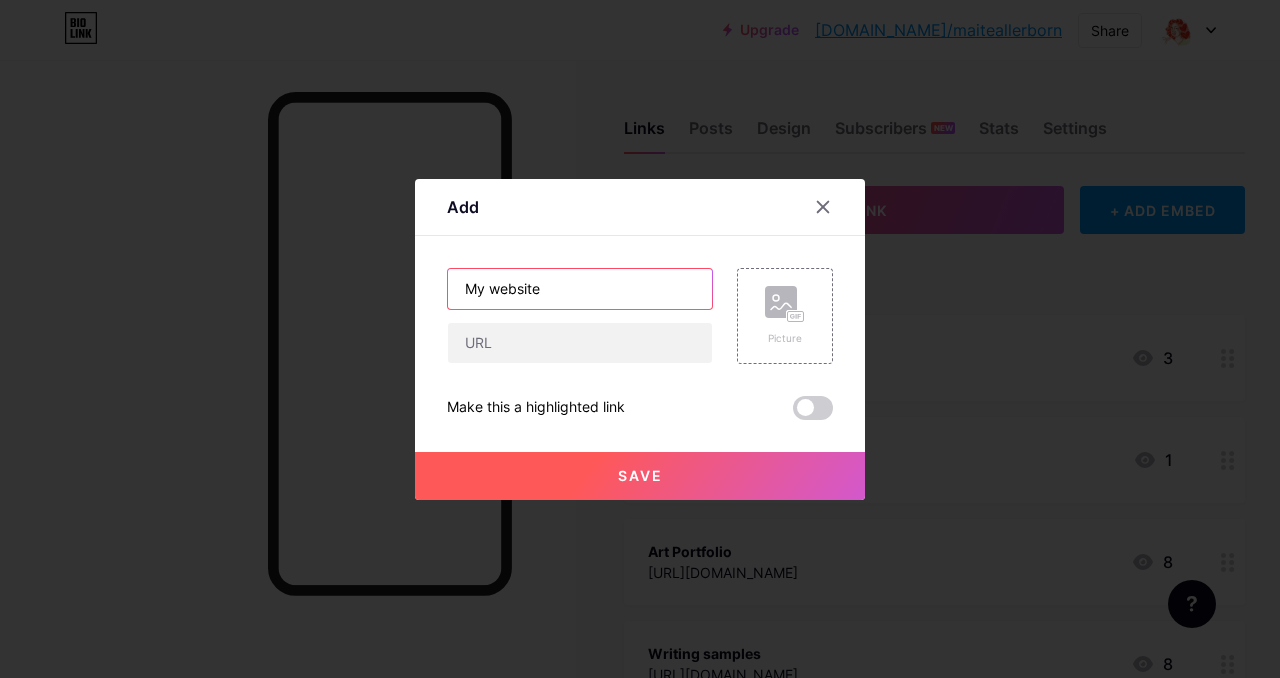 type on "My website" 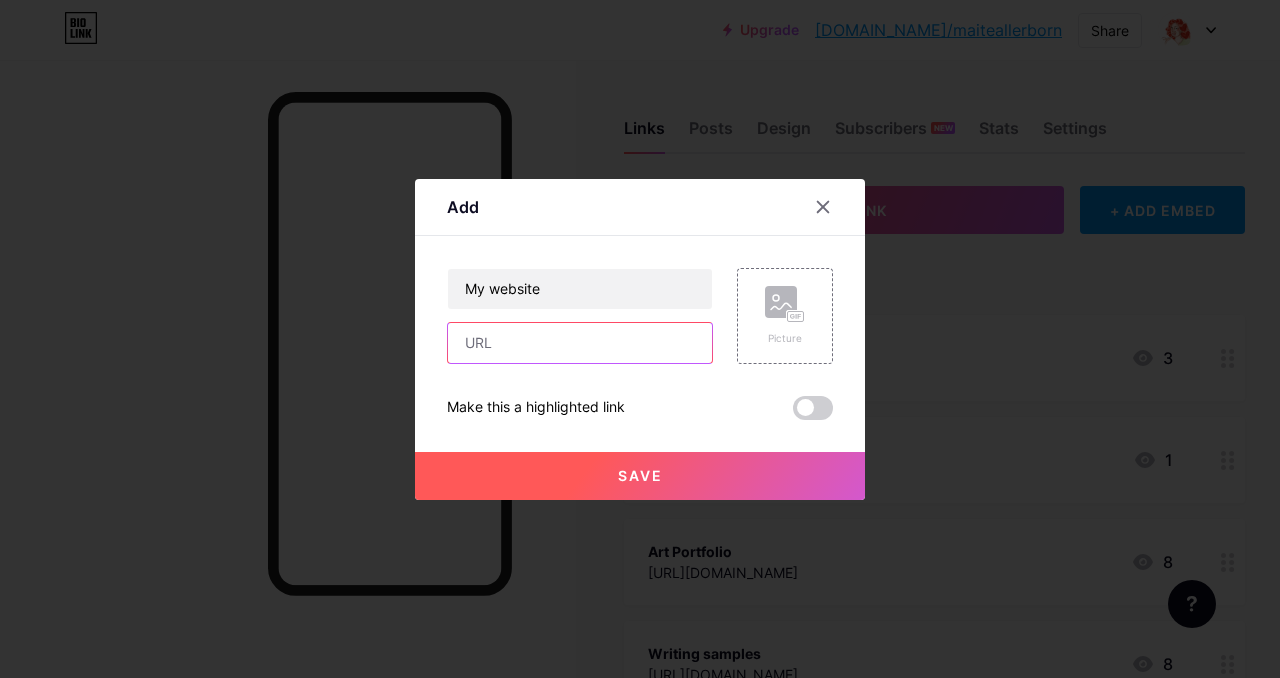 click at bounding box center [580, 343] 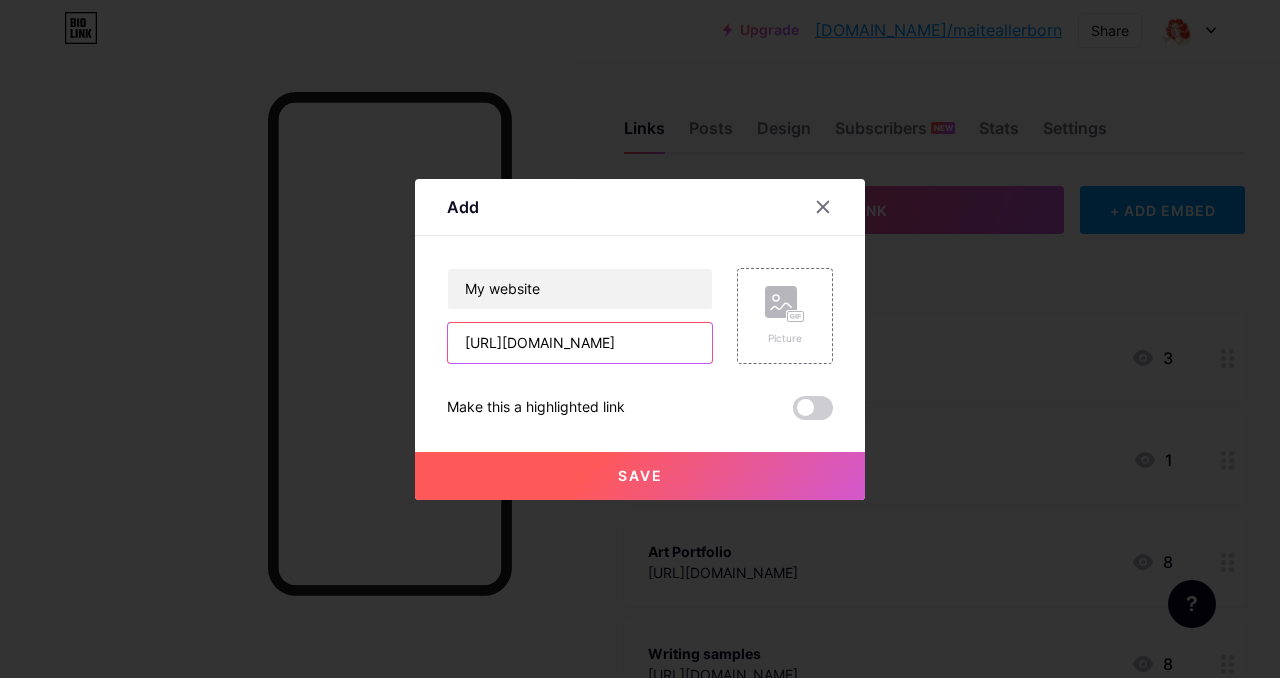 type on "[URL][DOMAIN_NAME]" 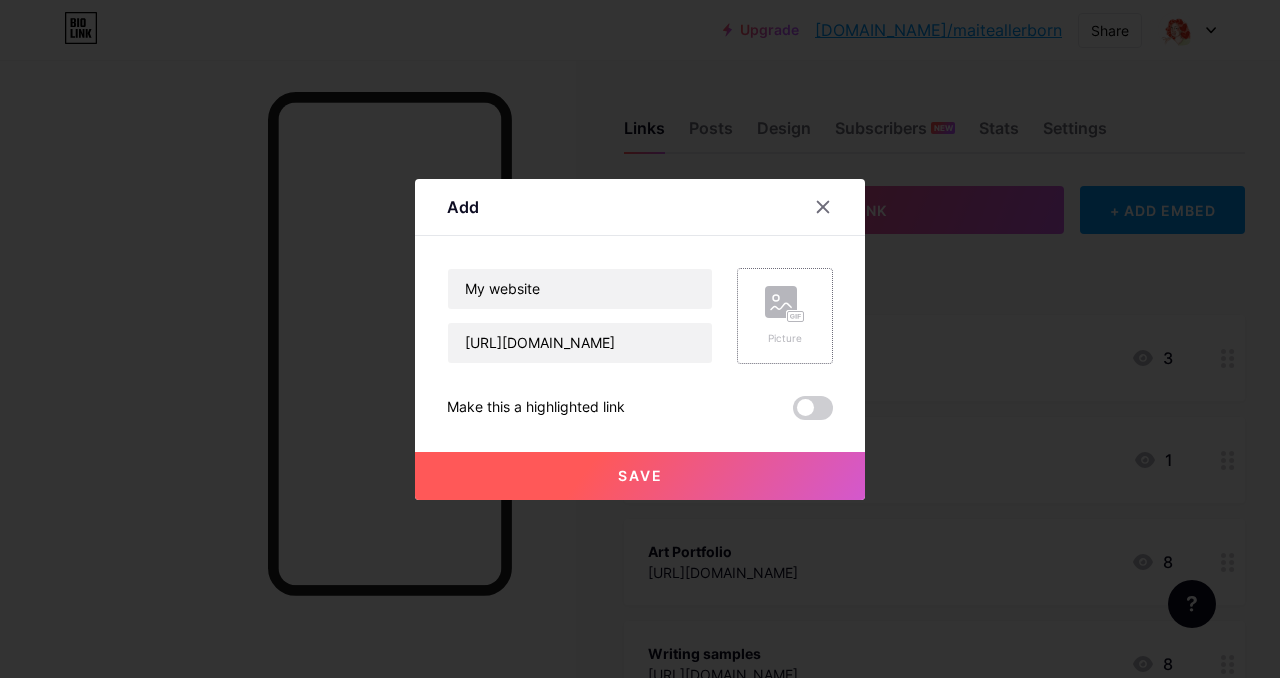 click on "Picture" at bounding box center (785, 338) 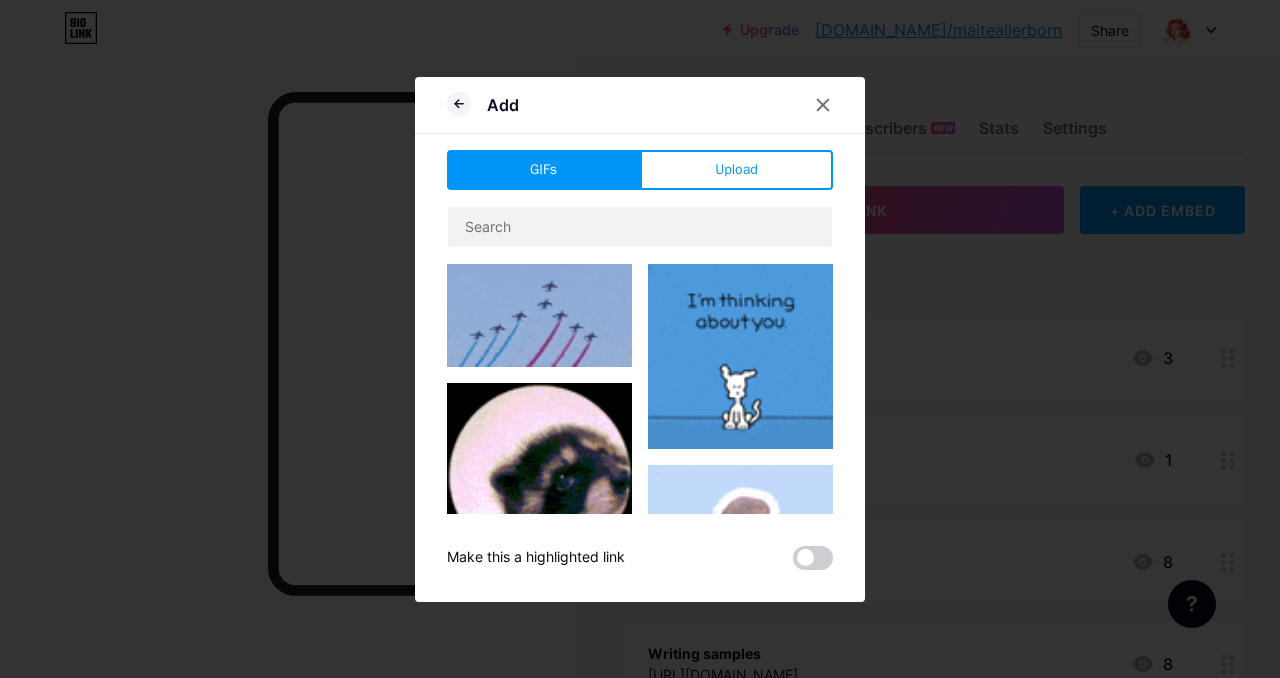 click on "GIFs     Upload       Content
YouTube
Play YouTube video without leaving your page.
ADD
Vimeo
Play Vimeo video without leaving your page.
ADD
Tiktok
Grow your TikTok following
ADD
Tweet
Embed a tweet.
ADD
Reddit
Showcase your Reddit profile
ADD
Spotify
Embed Spotify to play the preview of a track.
ADD
Twitch
Play Twitch video without leaving your page.
ADD
ADD
ADD" at bounding box center (640, 360) 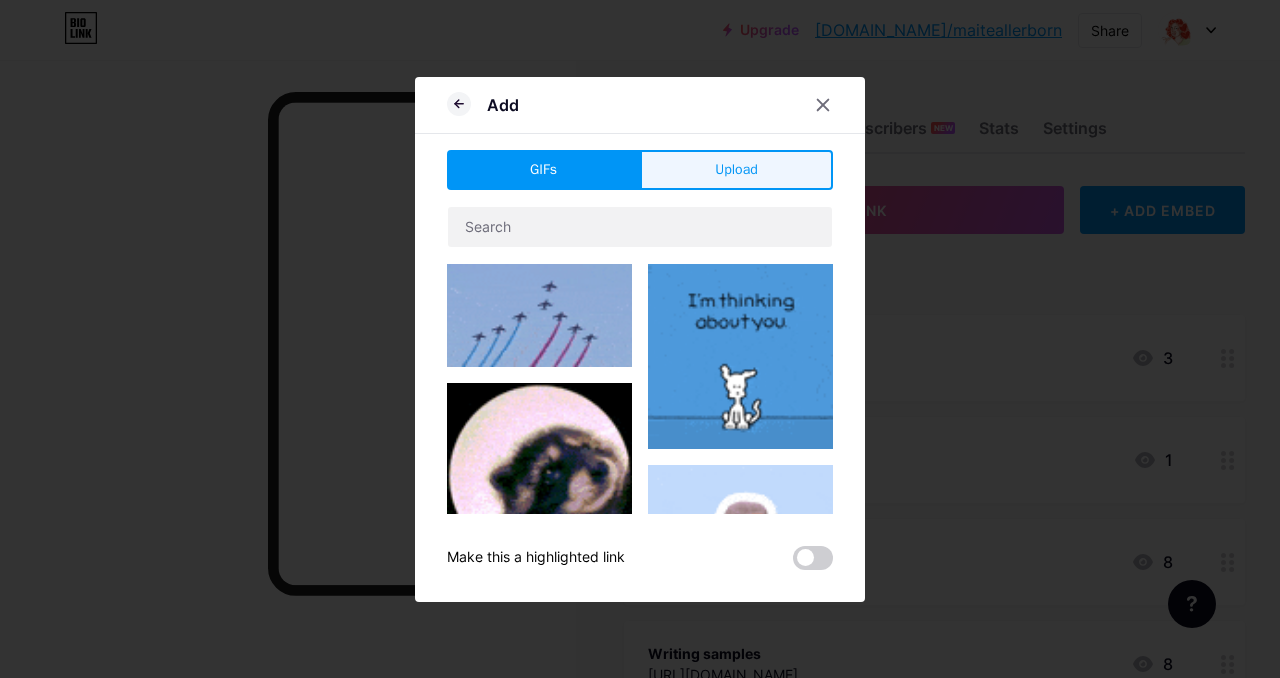 click on "Upload" at bounding box center (736, 170) 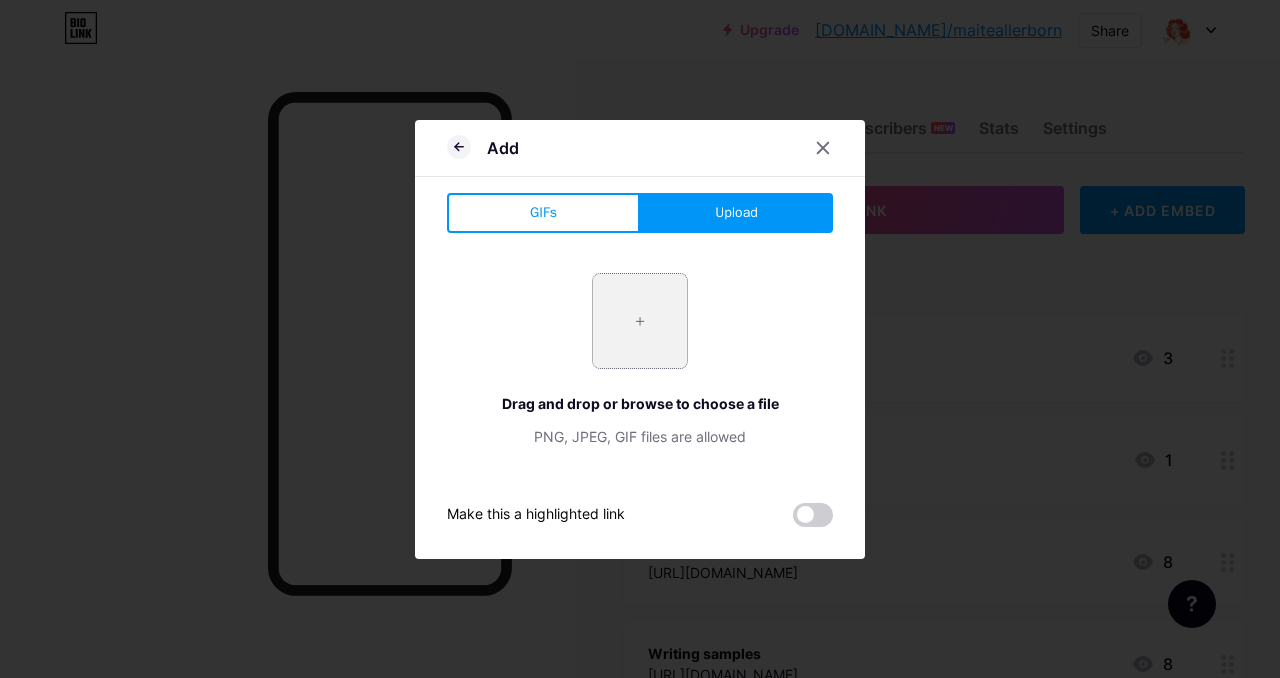 click at bounding box center [640, 321] 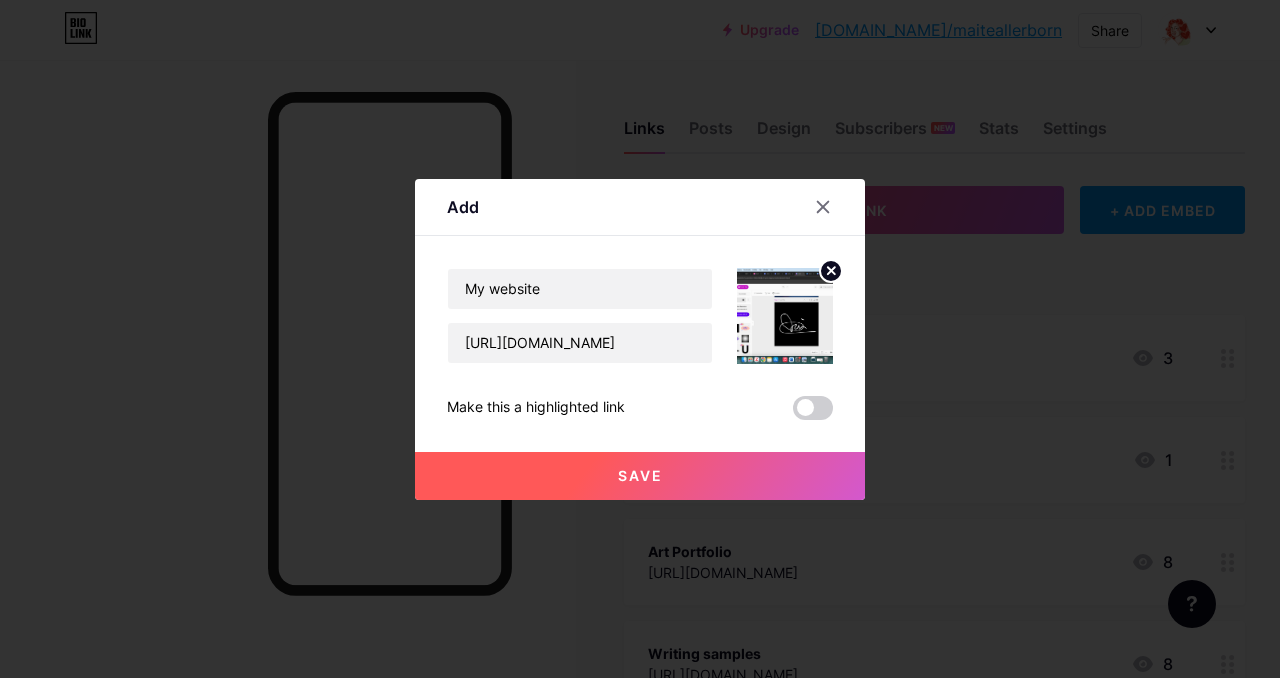 click at bounding box center [785, 316] 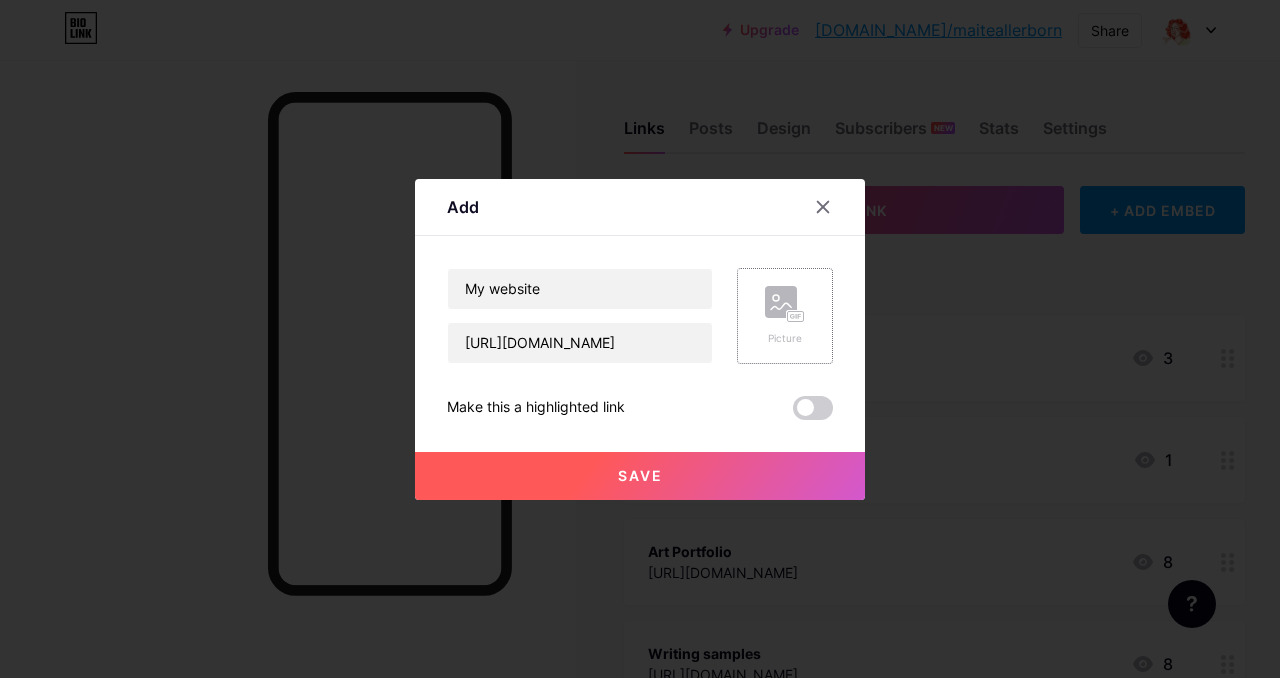 click on "Picture" at bounding box center (785, 316) 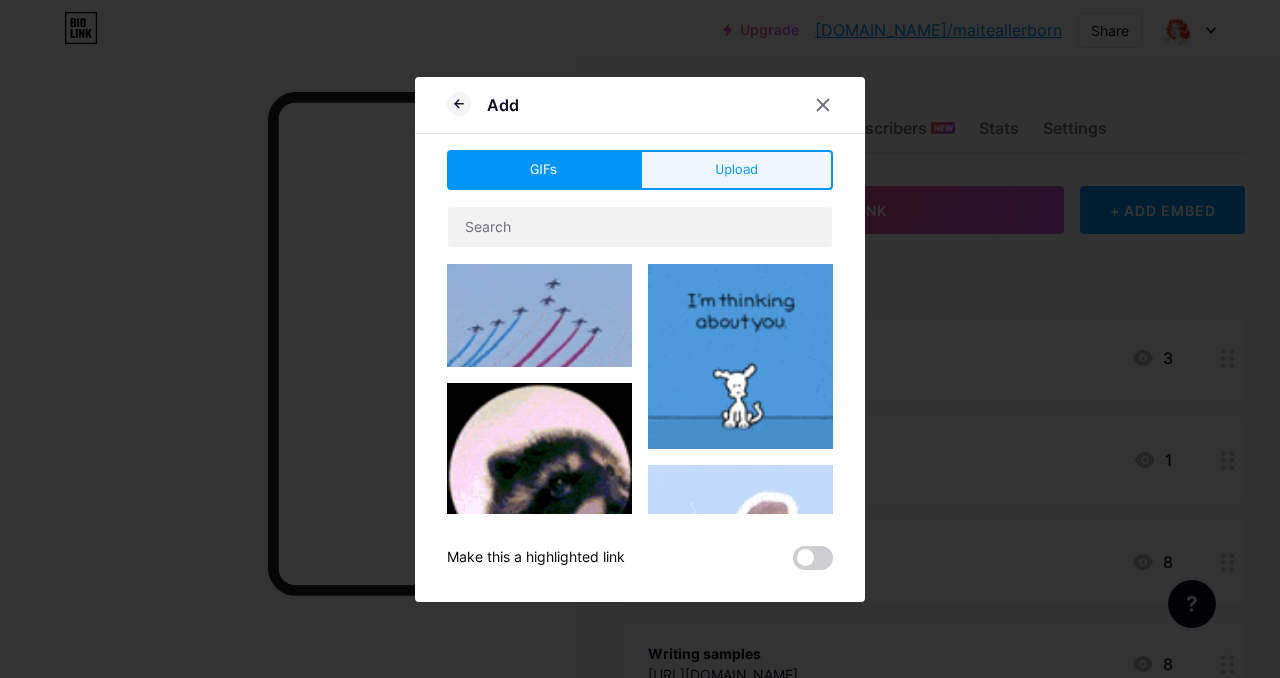 click on "Upload" at bounding box center (736, 170) 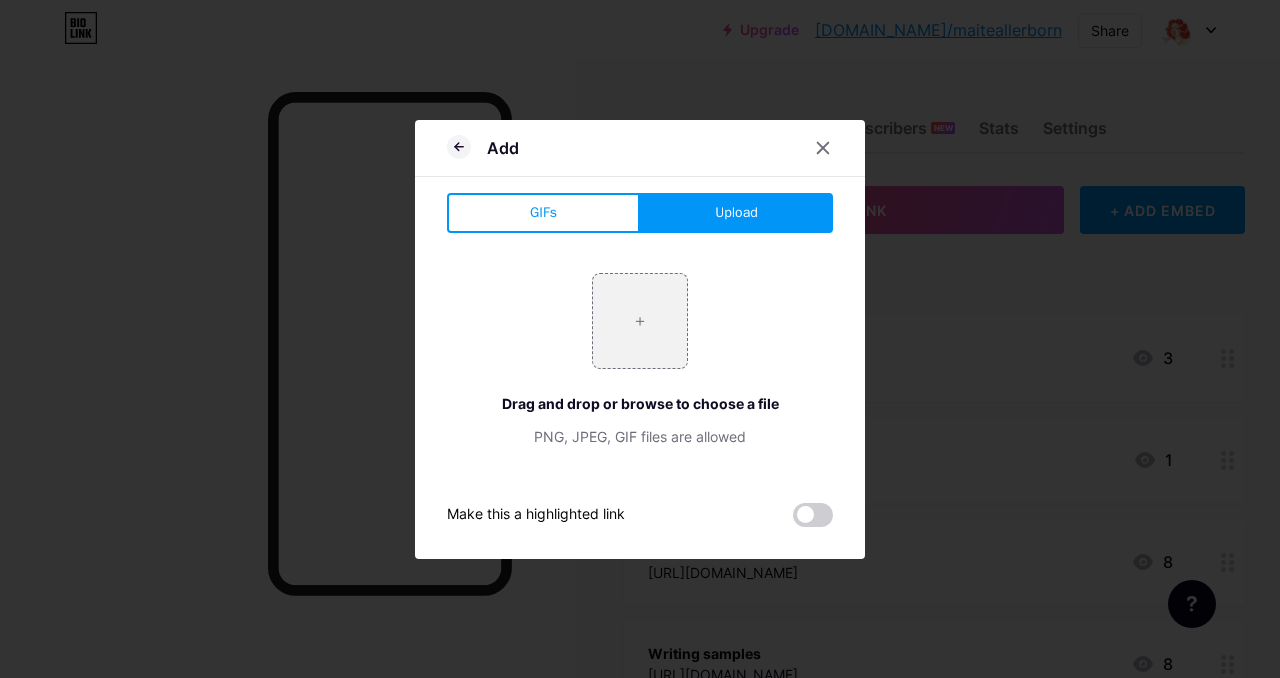 click on "Drag and drop or browse to choose a file" at bounding box center (640, 403) 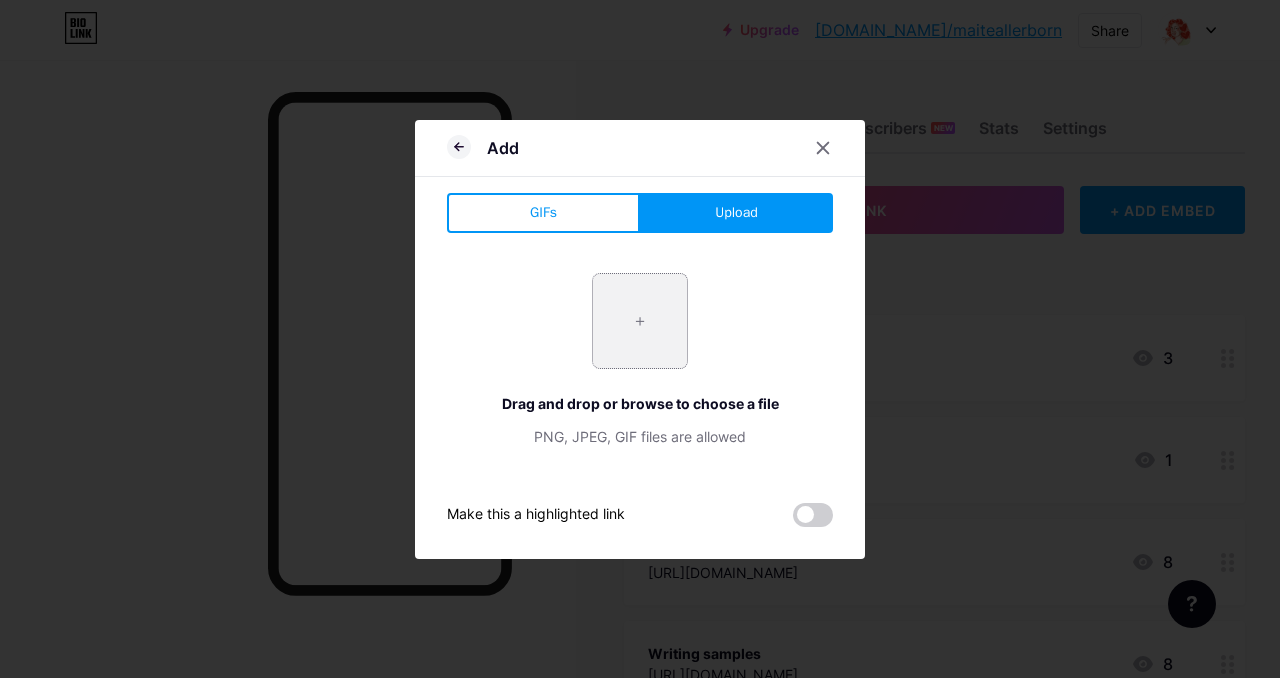click at bounding box center (640, 321) 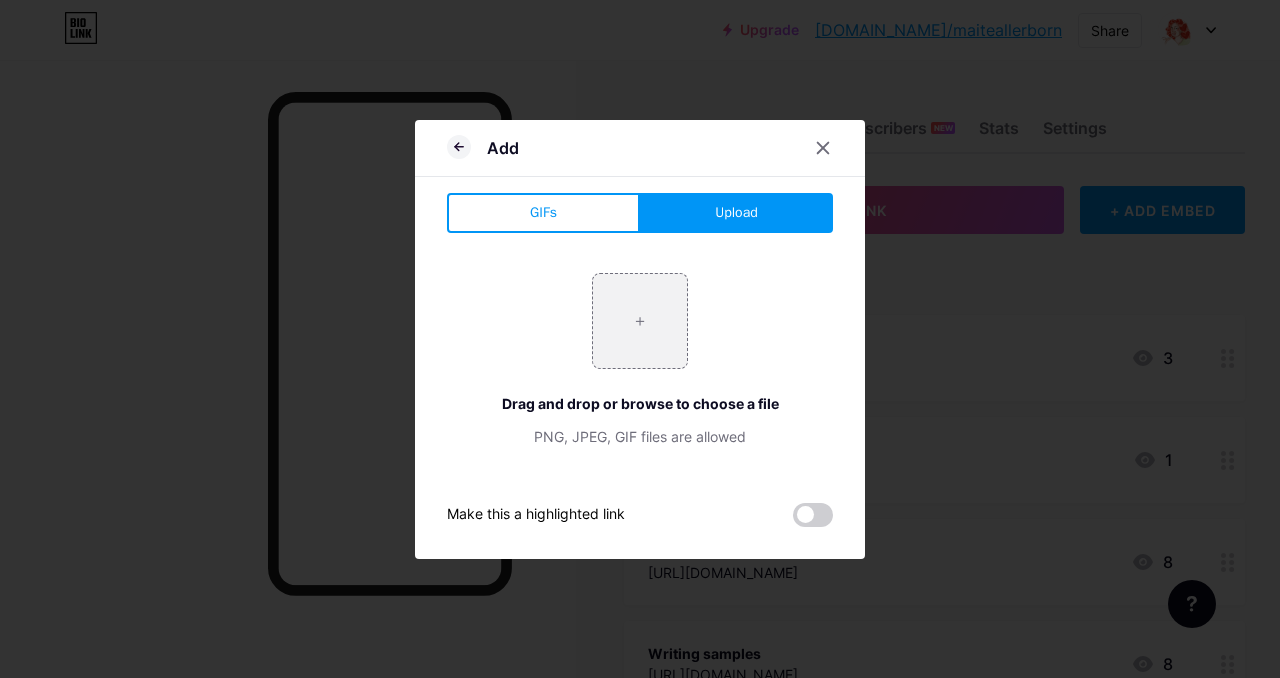 type on "C:\fakepath\Screenshot [DATE] 22.08.23.png" 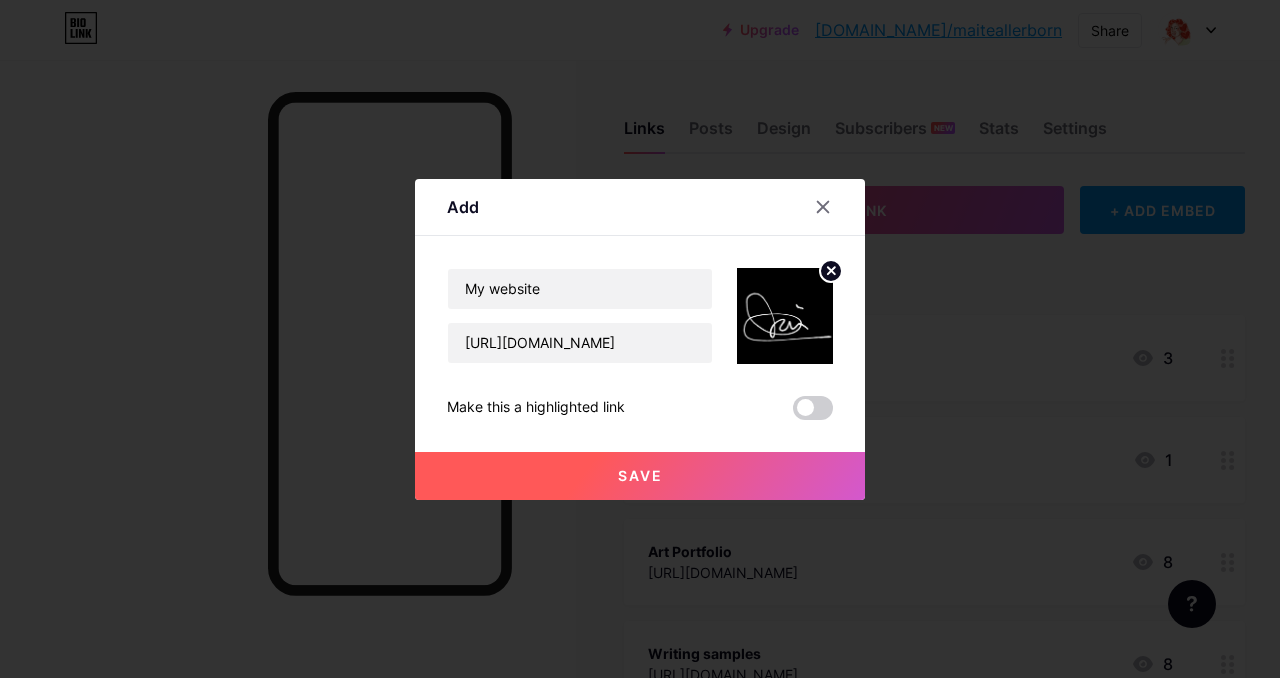 click on "Save" at bounding box center (640, 476) 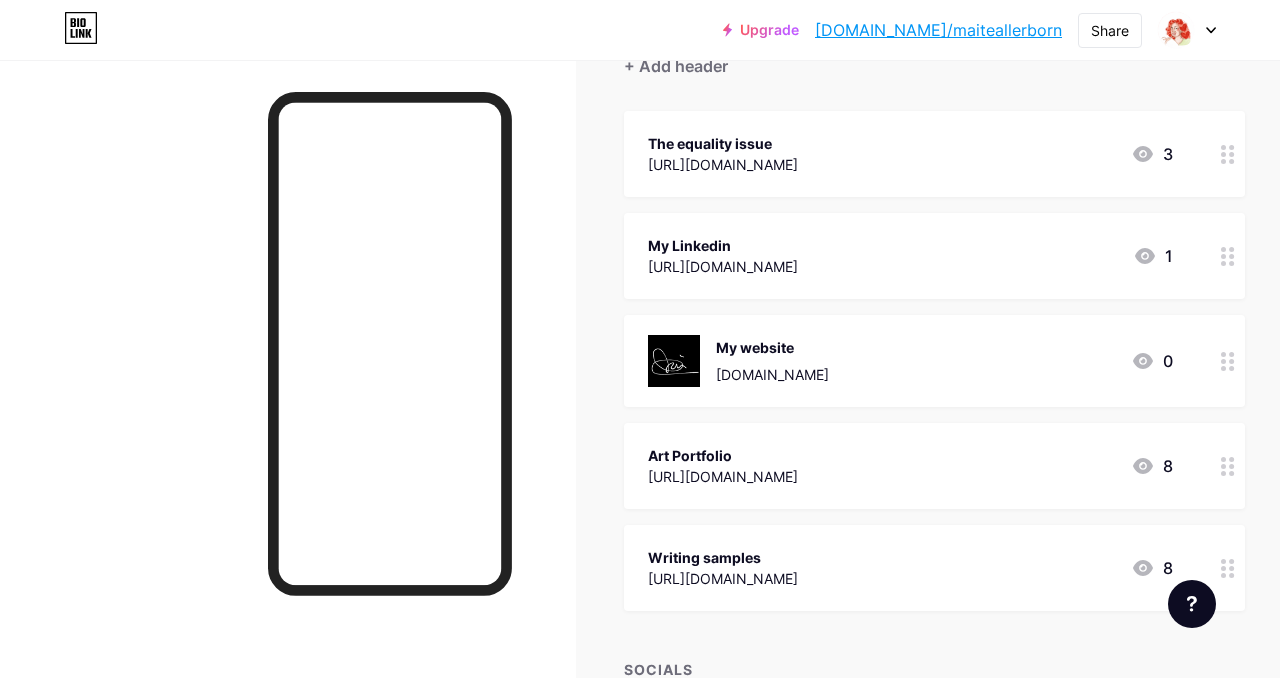 scroll, scrollTop: 217, scrollLeft: 0, axis: vertical 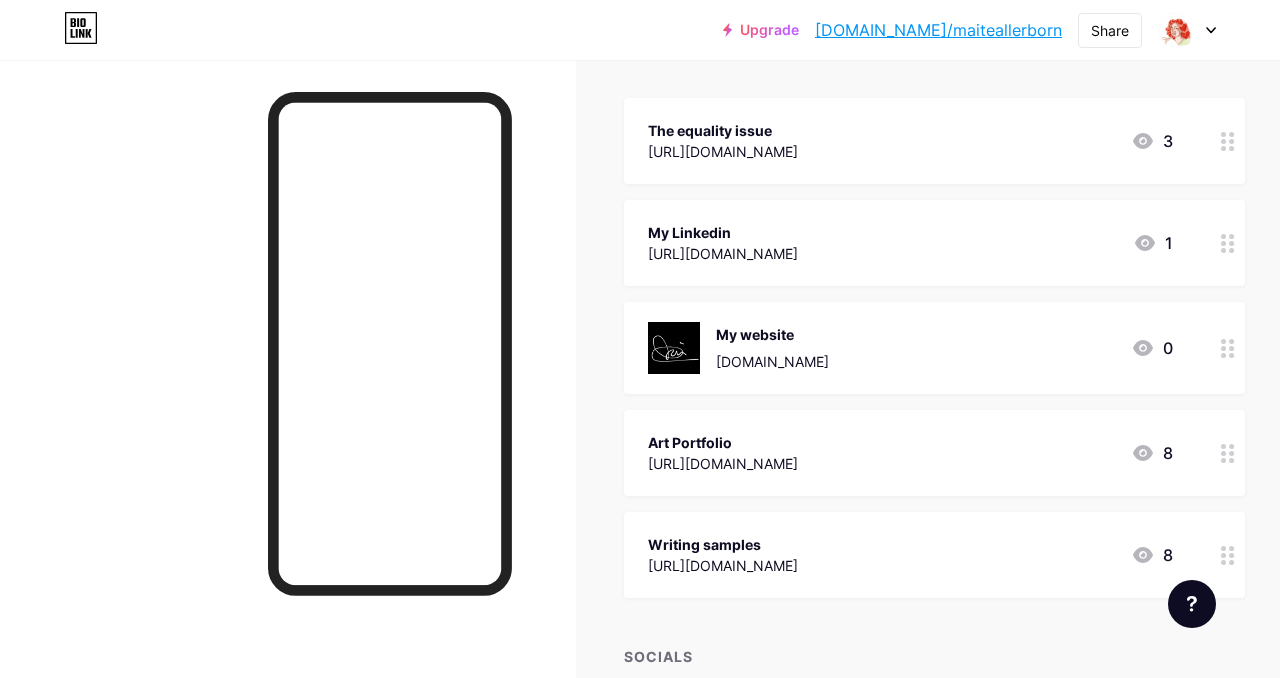 click on "My Linkedin
[URL][DOMAIN_NAME]
1" at bounding box center [910, 243] 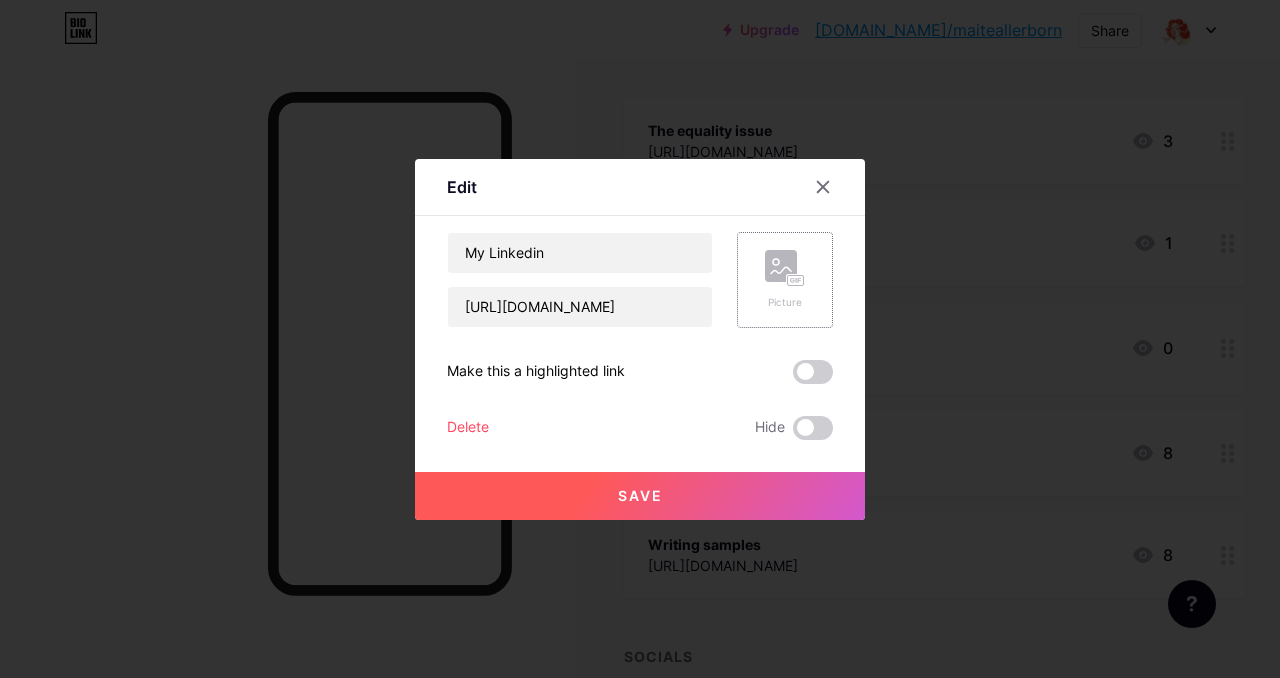 click on "Picture" at bounding box center (785, 280) 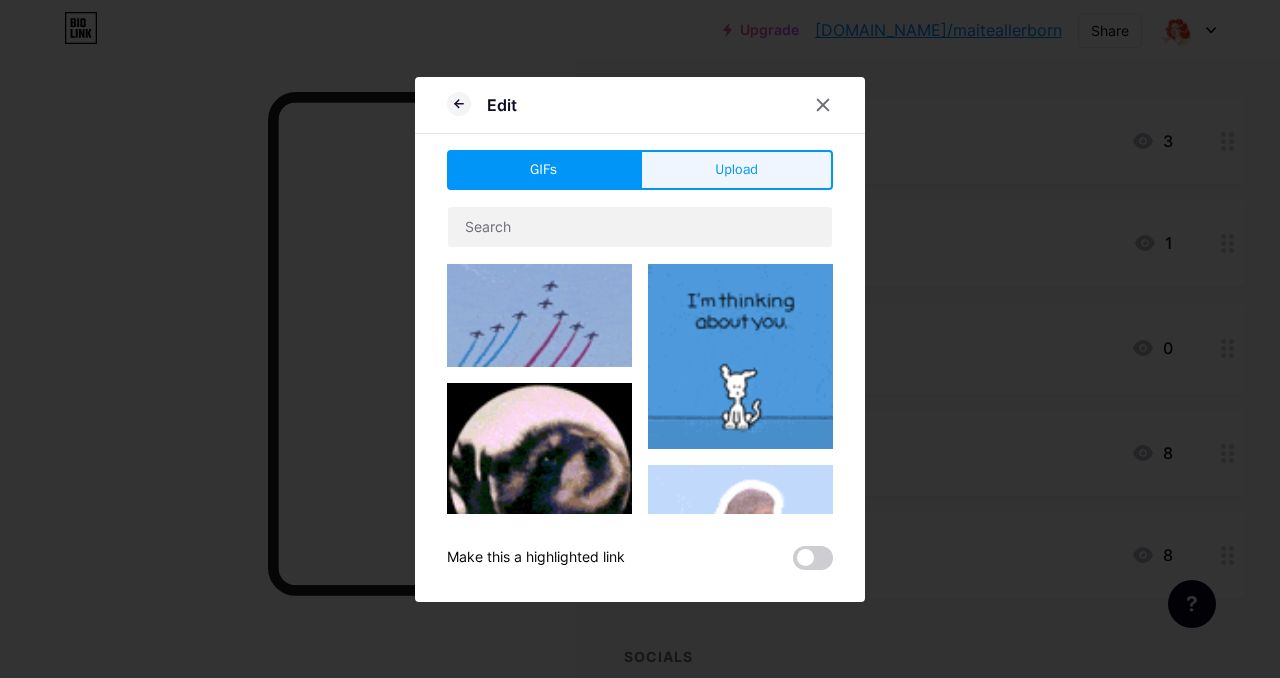 click on "Upload" at bounding box center [736, 169] 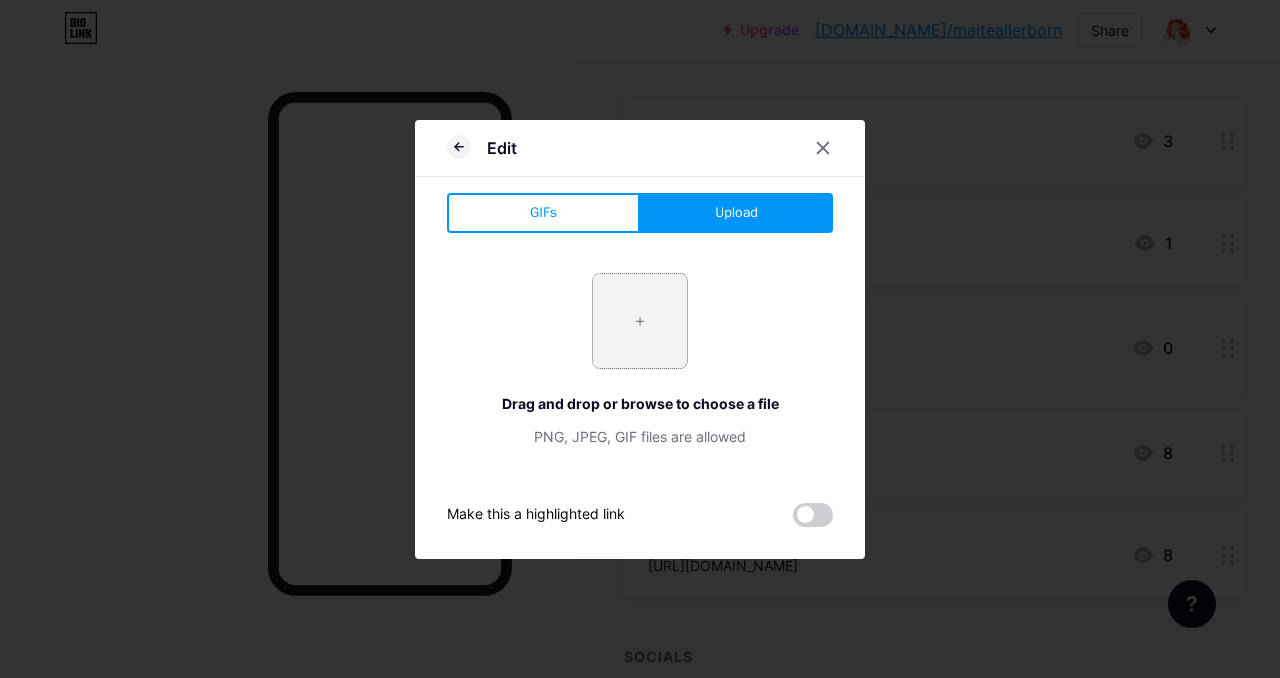 click at bounding box center (640, 321) 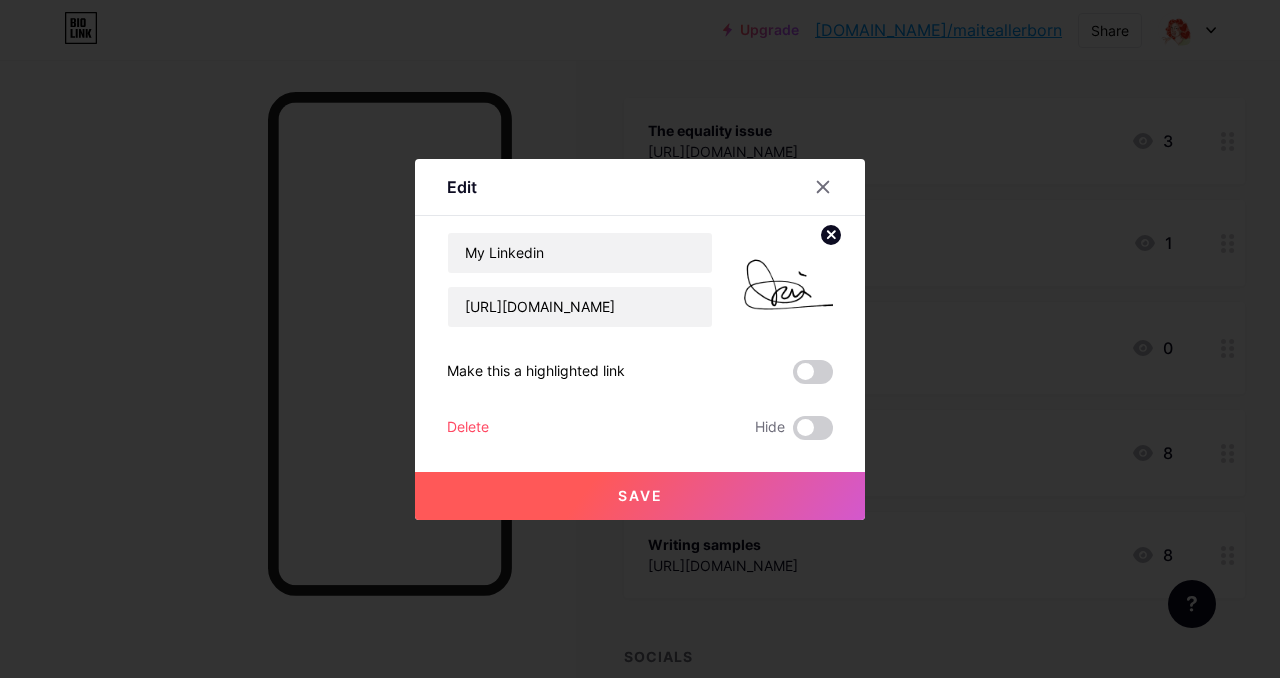 click on "Save" at bounding box center (640, 496) 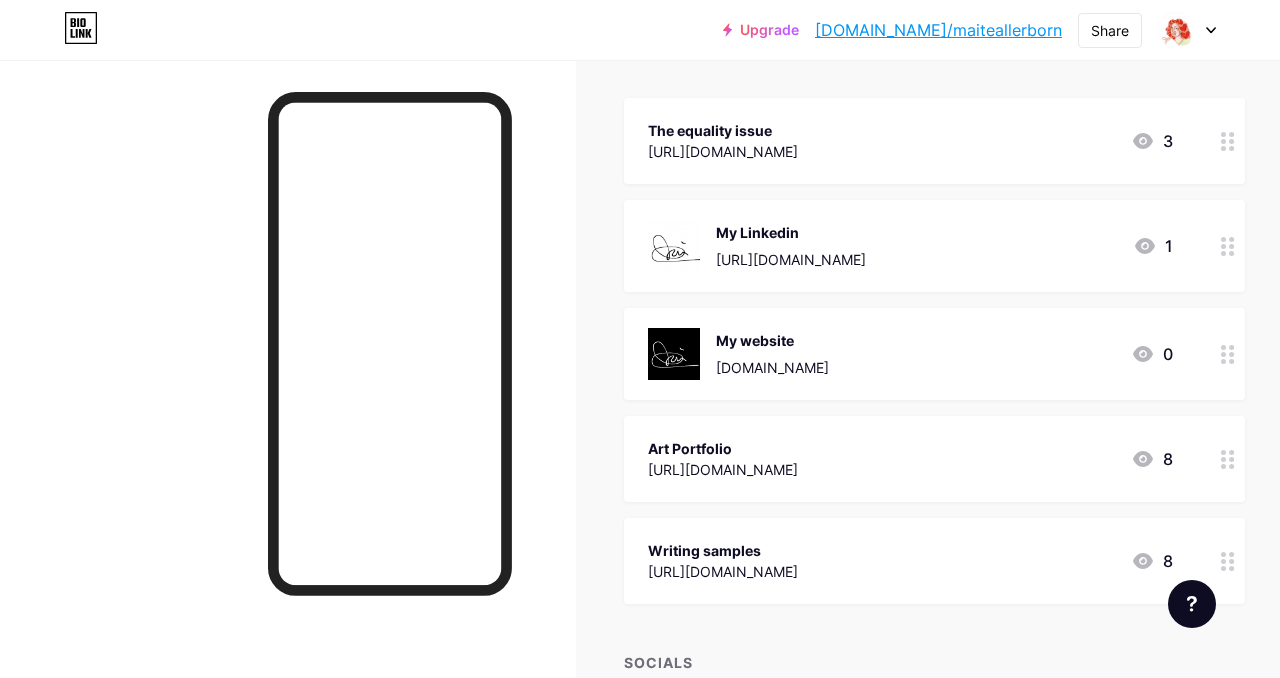 click on "The equality issue" at bounding box center (723, 130) 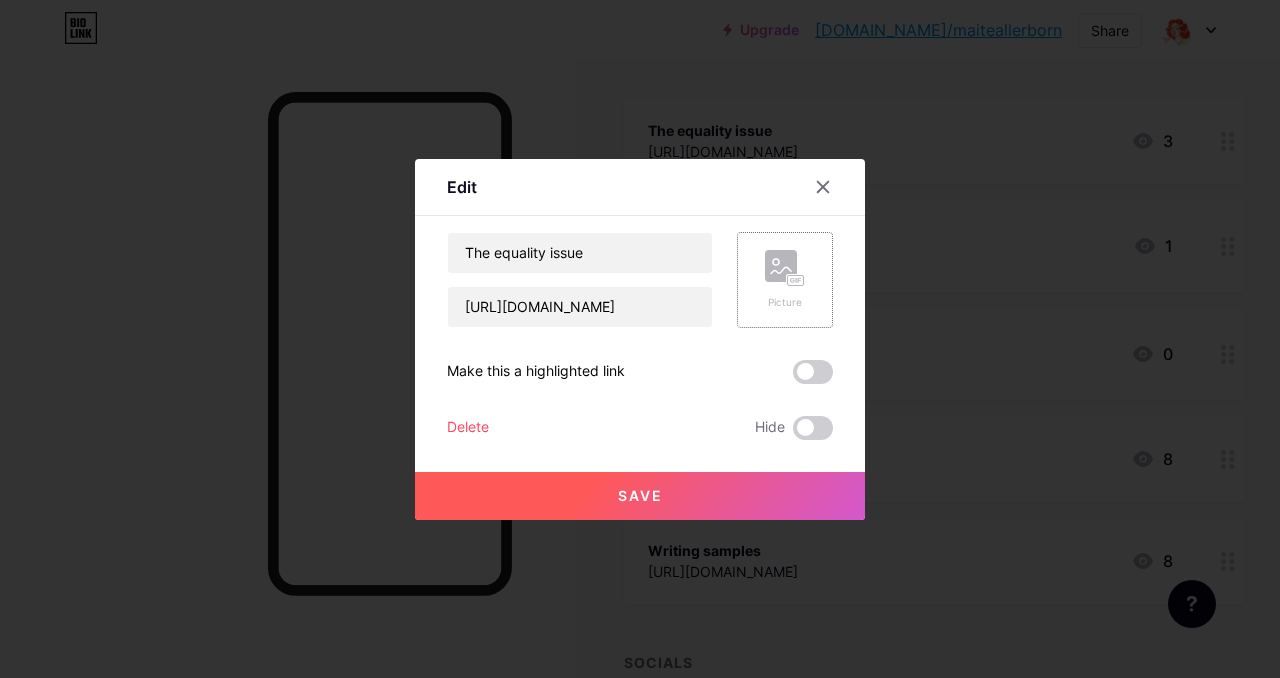 click 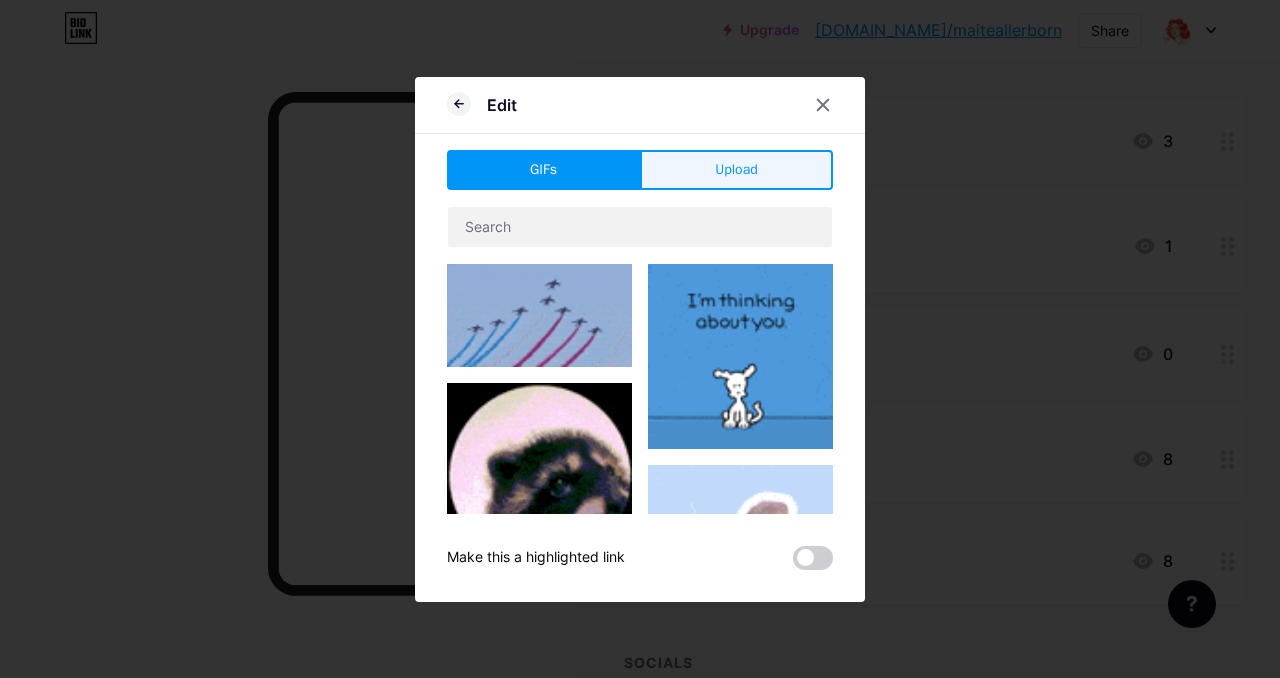 click on "Upload" at bounding box center [736, 169] 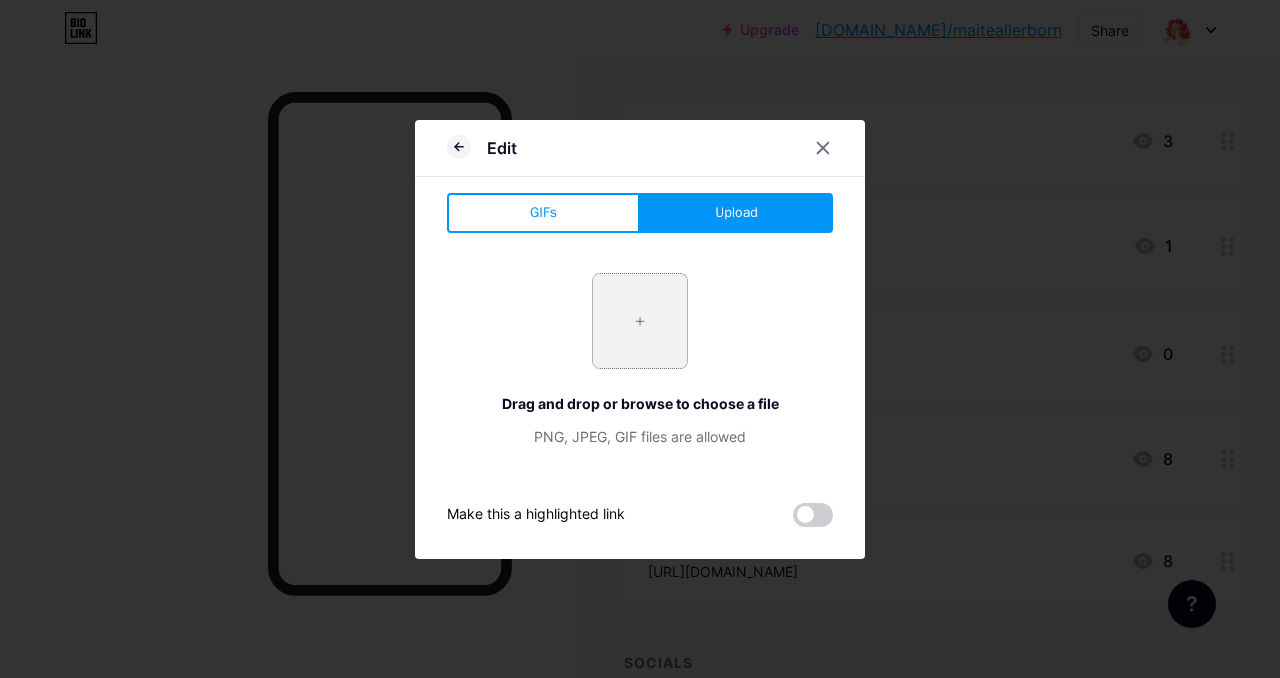 click at bounding box center (640, 321) 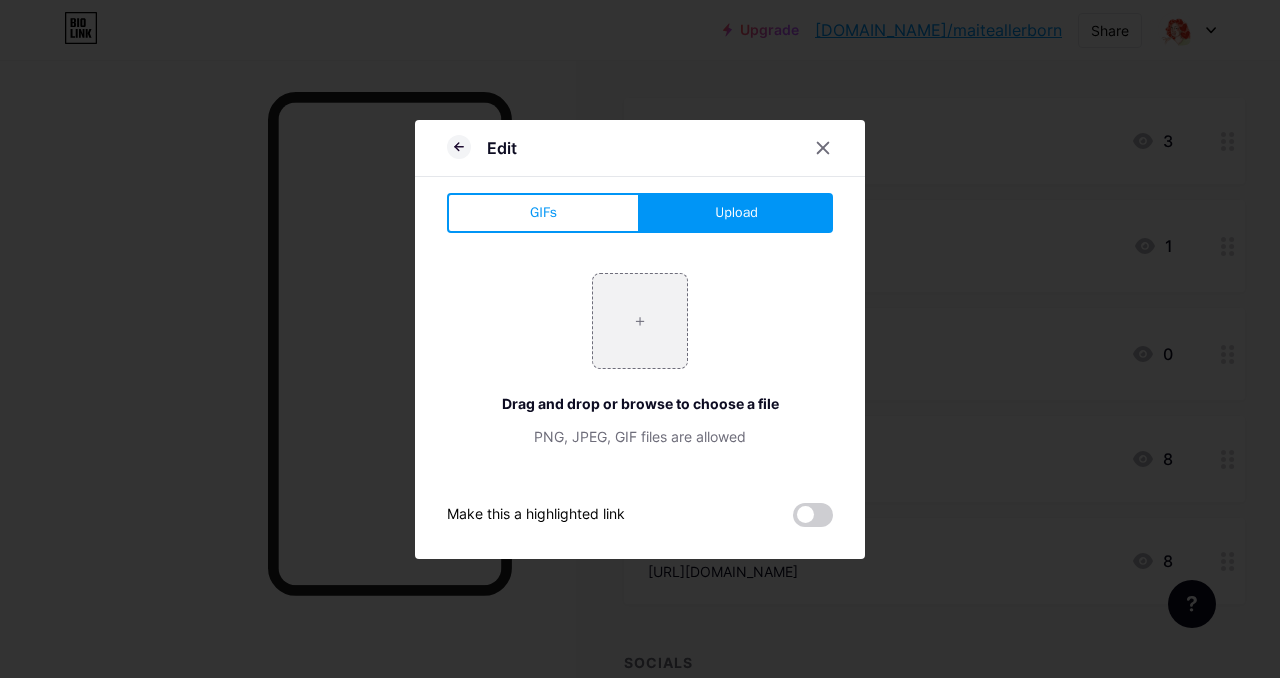 type on "C:\fakepath\Screenshot [DATE] 14.17.08.png" 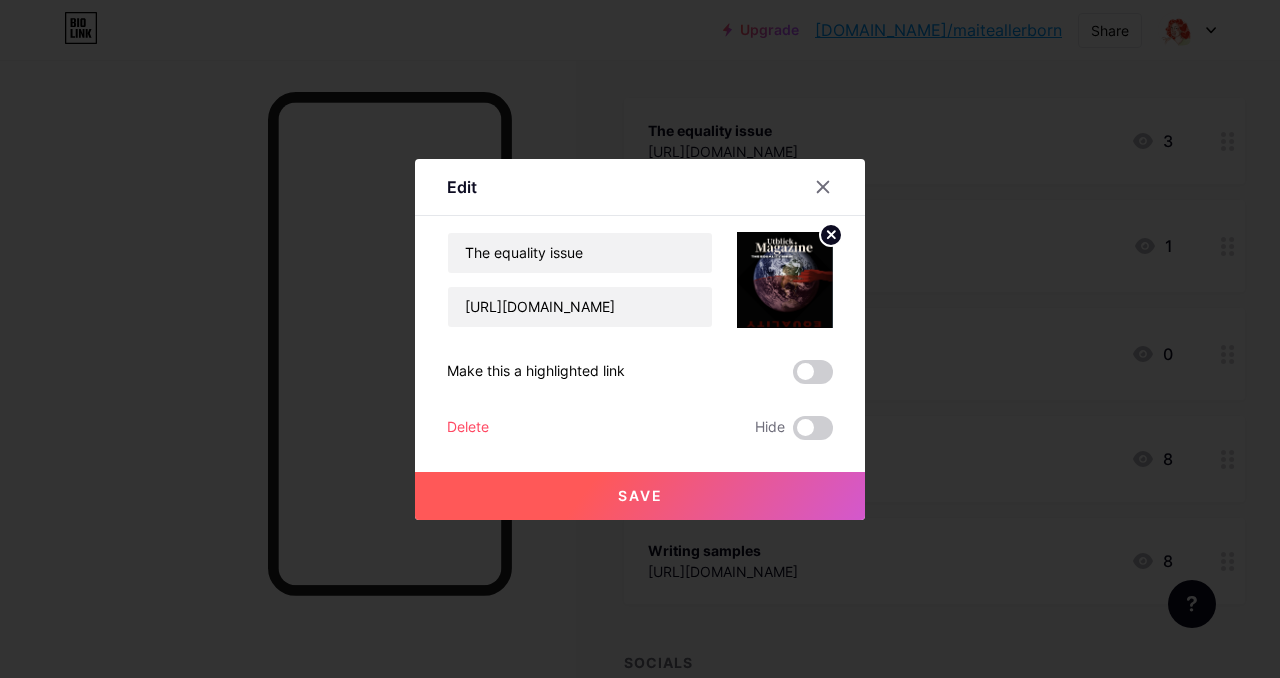 click on "Save" at bounding box center (640, 495) 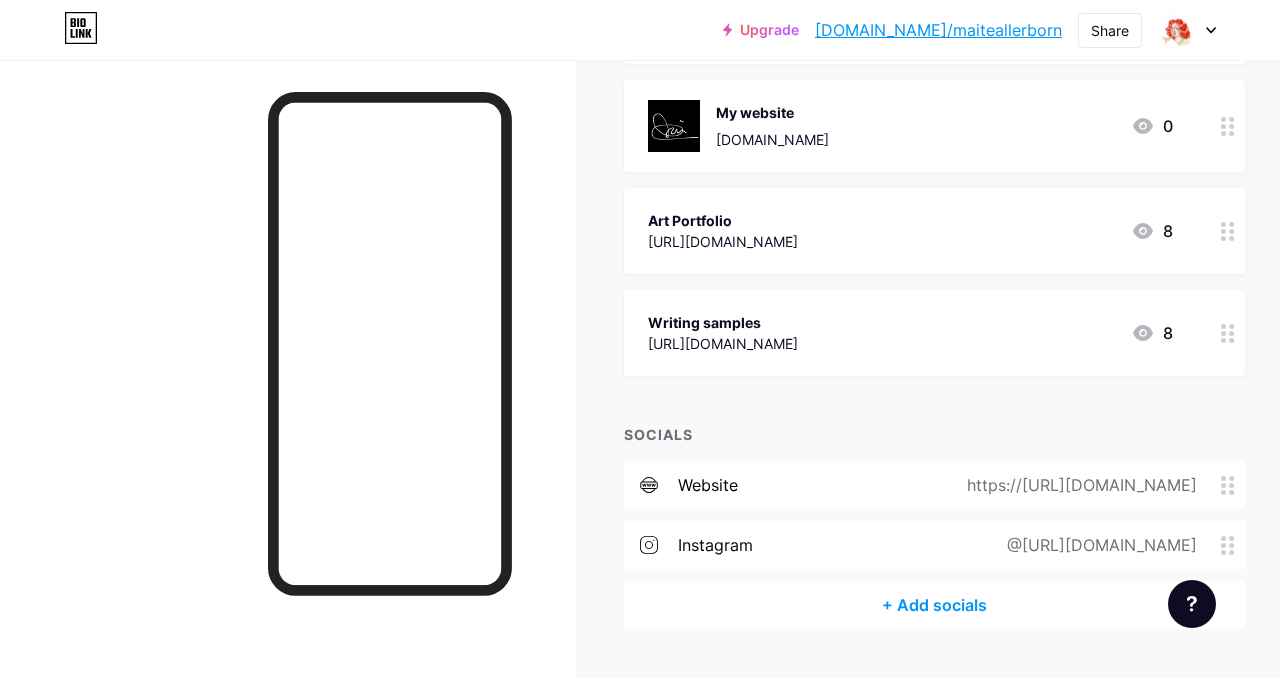 scroll, scrollTop: 457, scrollLeft: 0, axis: vertical 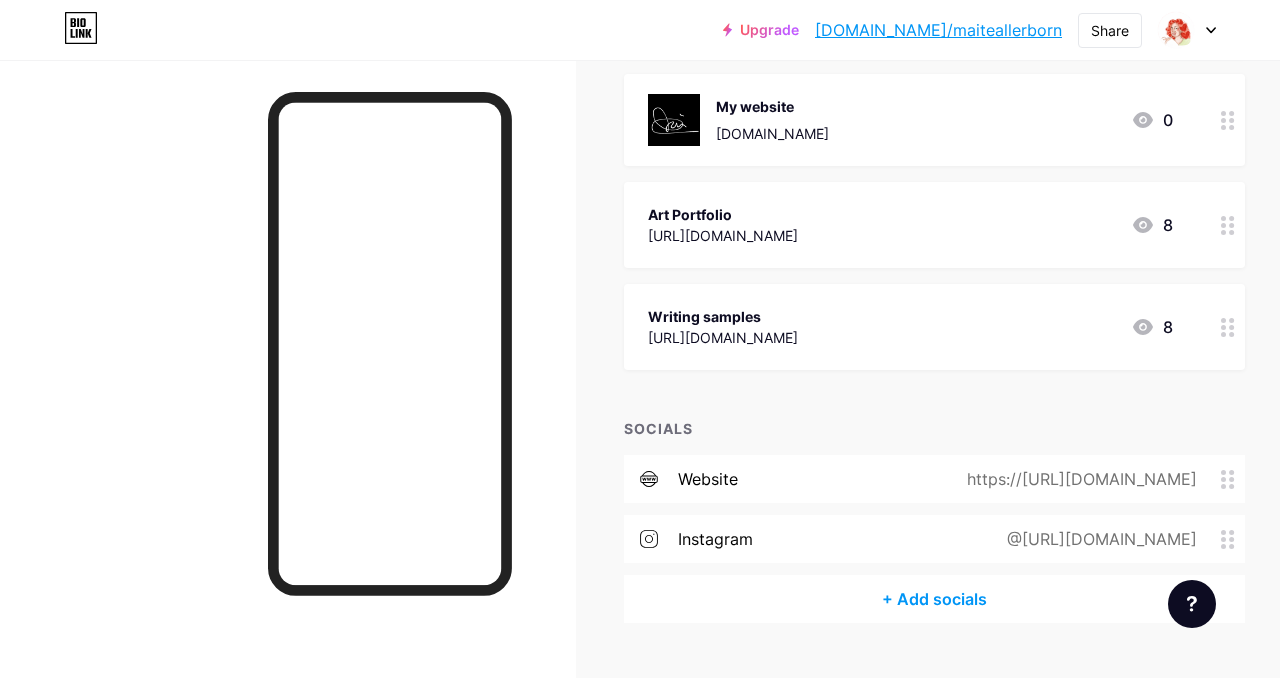 click on "Writing samples" at bounding box center (723, 316) 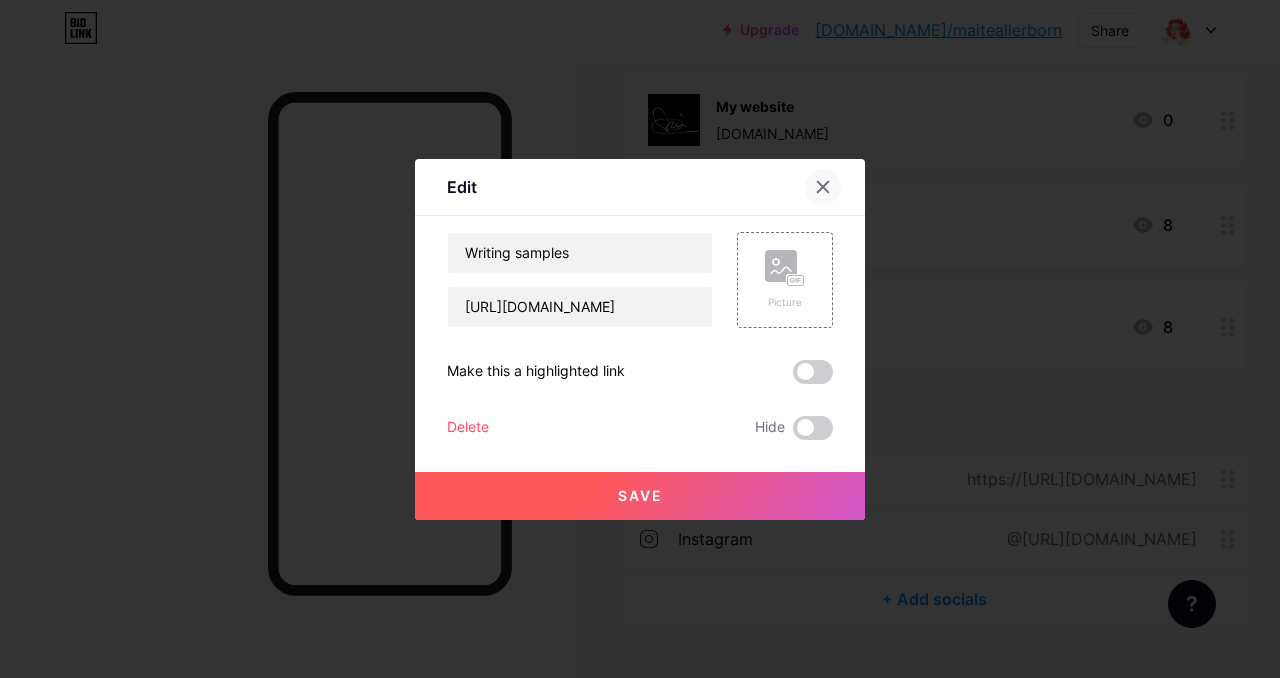 click 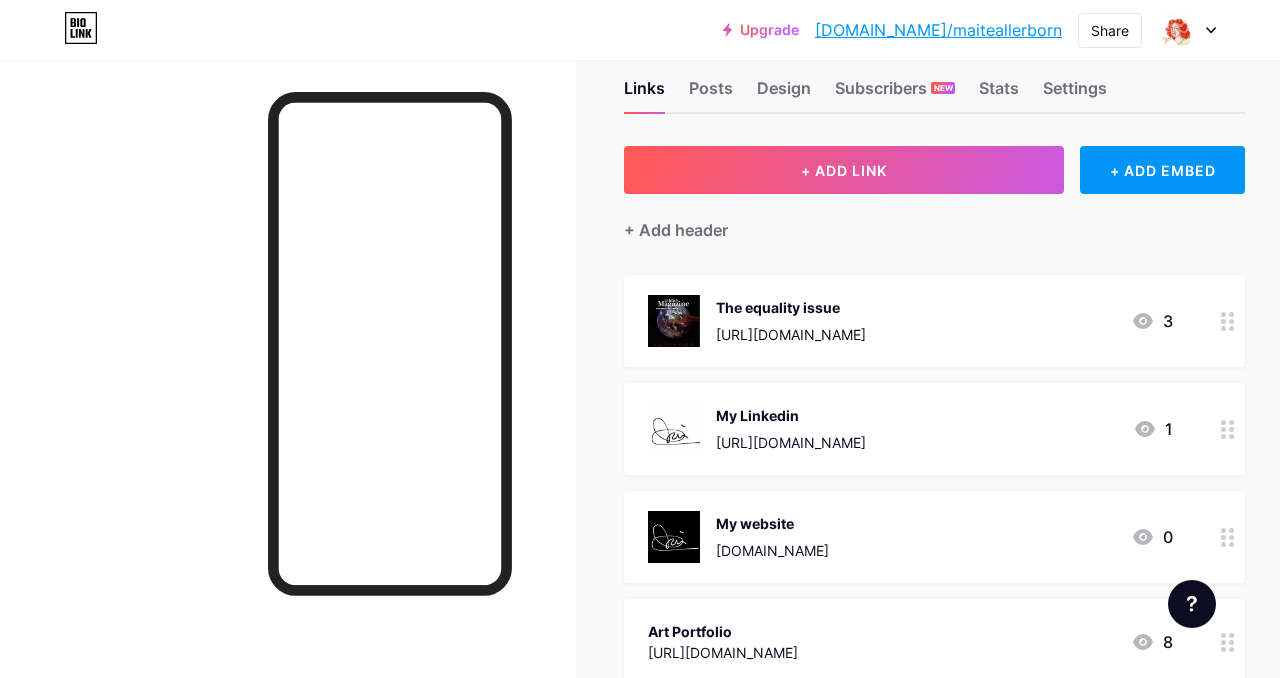 scroll, scrollTop: 0, scrollLeft: 0, axis: both 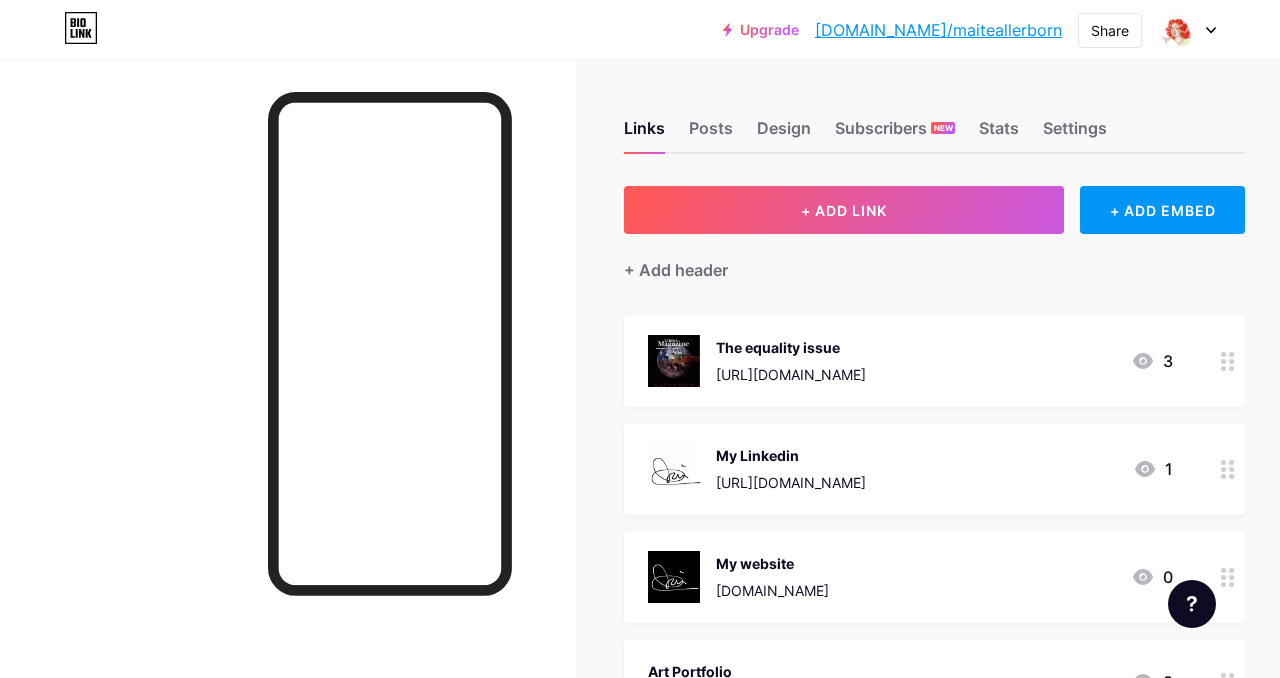click on "[DOMAIN_NAME]/maiteallerborn" at bounding box center (938, 30) 